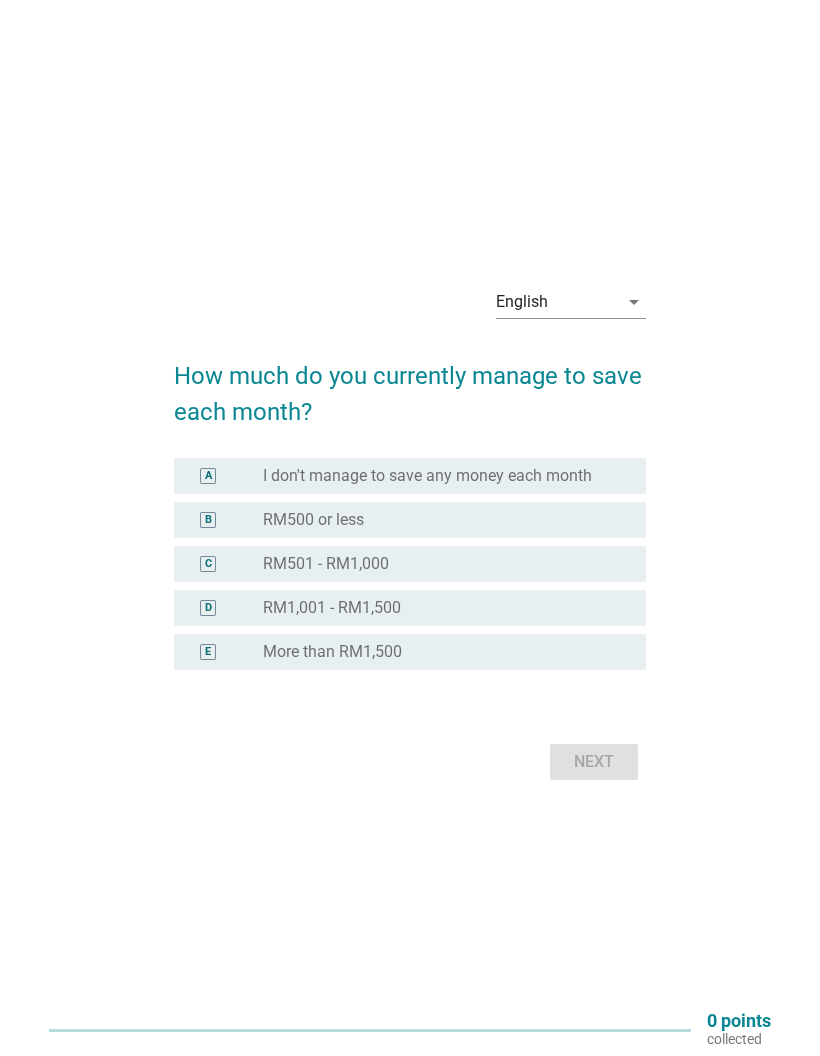 scroll, scrollTop: 0, scrollLeft: 0, axis: both 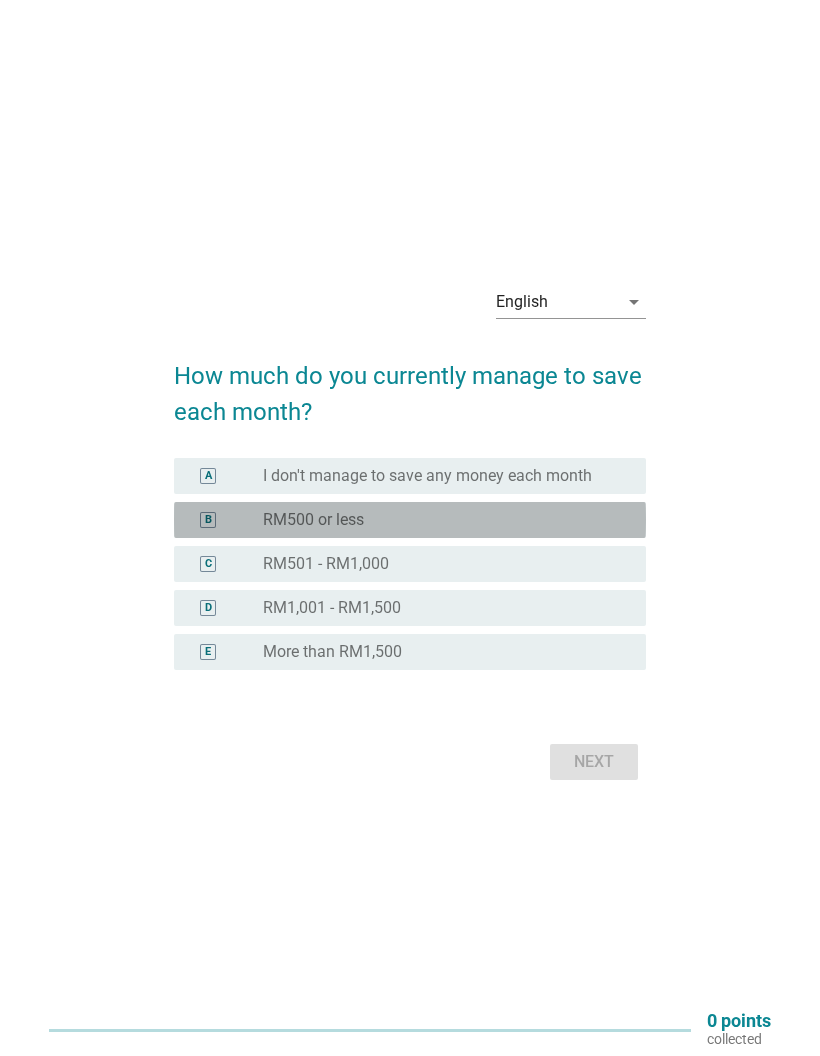 click on "radio_button_unchecked RM500 or less" at bounding box center [438, 520] 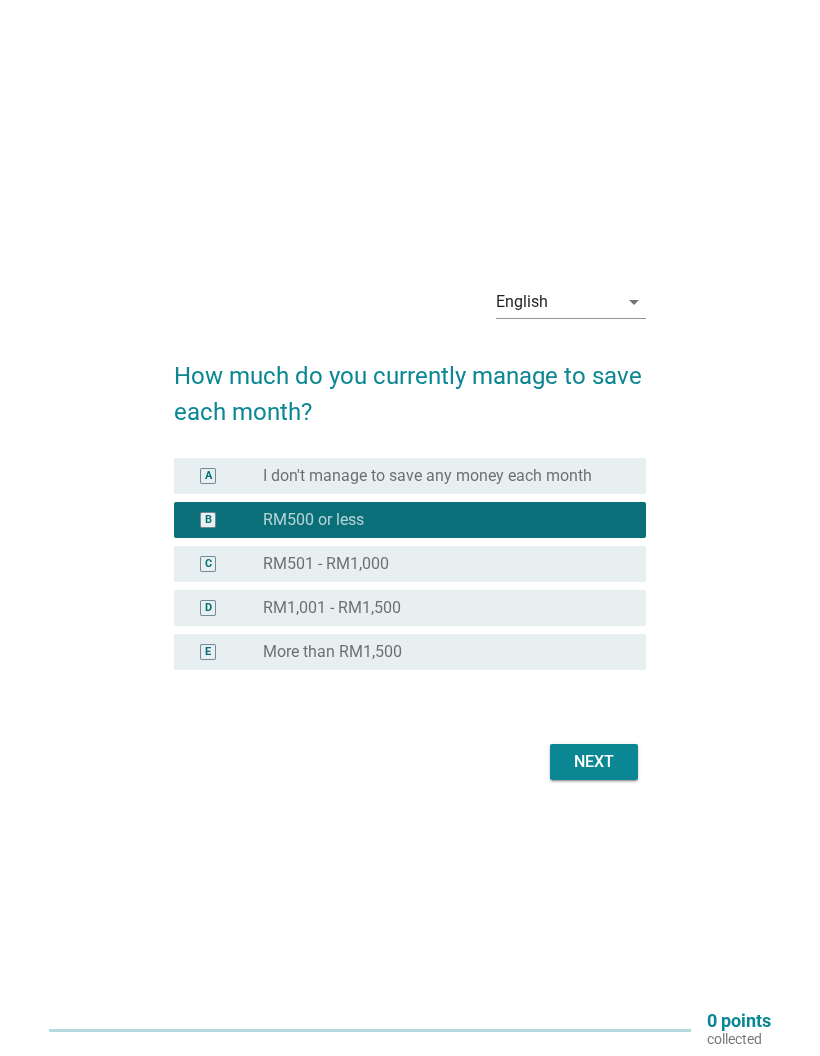 click on "Next" at bounding box center [594, 762] 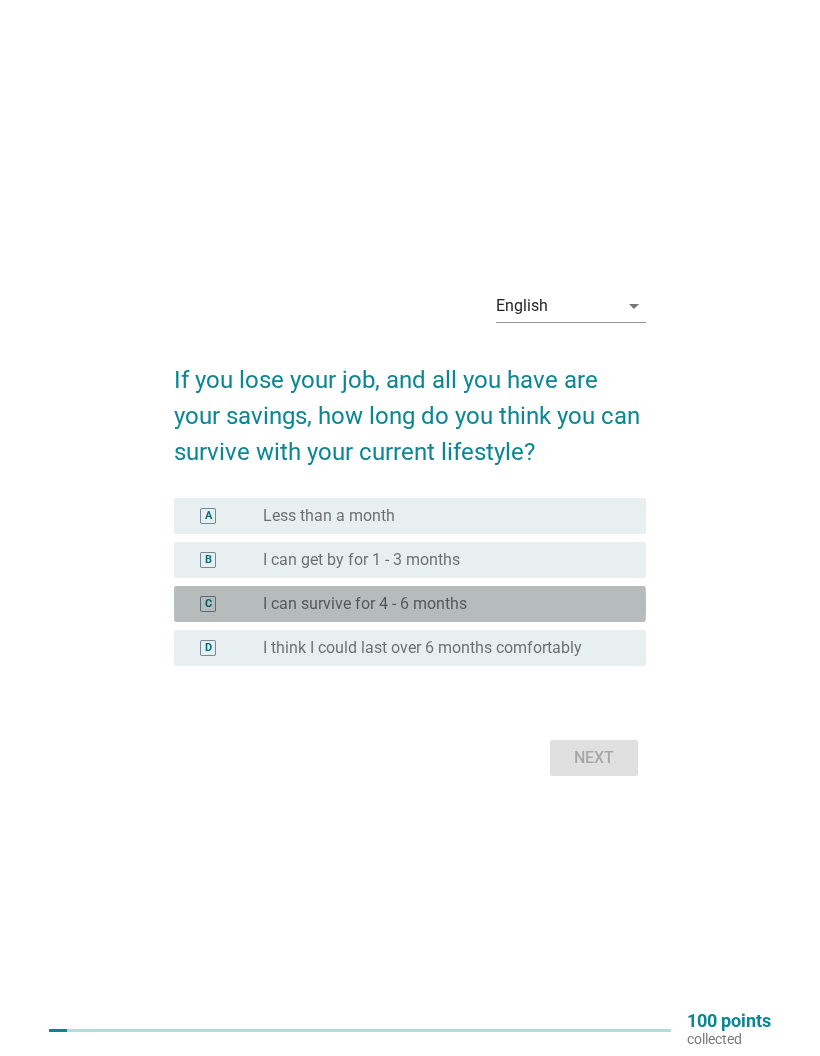 click on "C     radio_button_unchecked I can survive for 4 - 6 months" at bounding box center [410, 604] 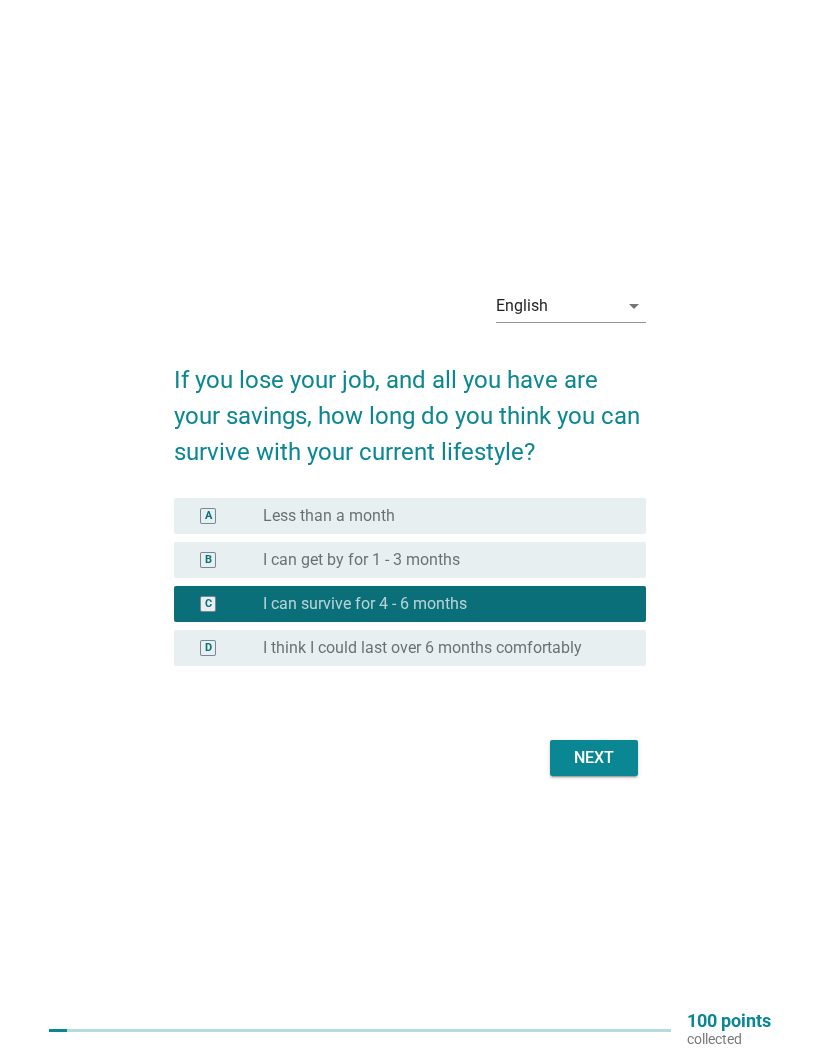 click on "Next" at bounding box center (594, 758) 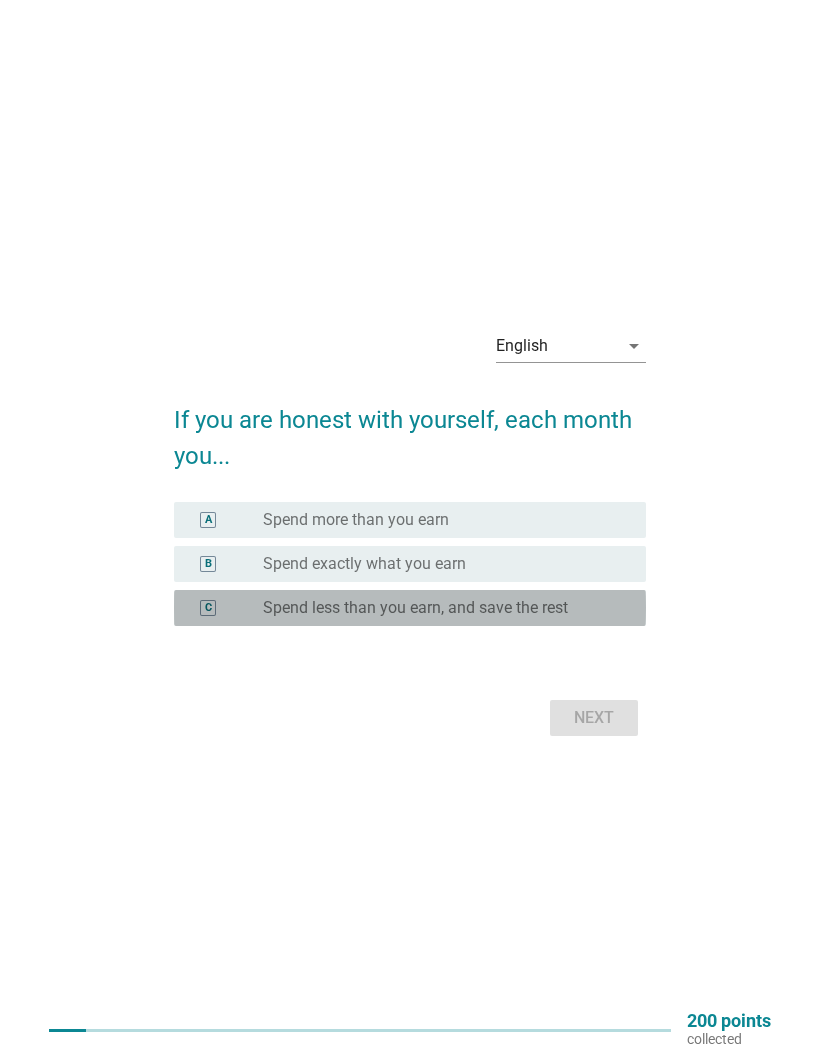 click on "radio_button_unchecked Spend less than you earn, and save the rest" at bounding box center (438, 608) 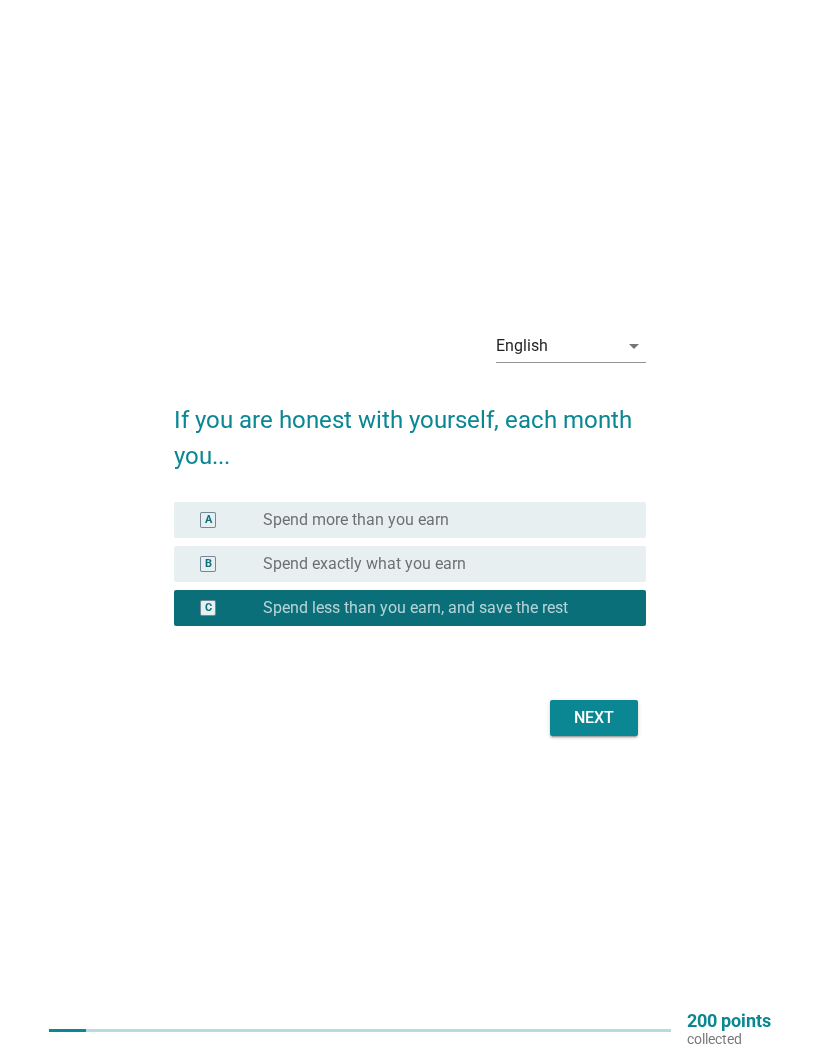 click on "Next" at bounding box center [594, 718] 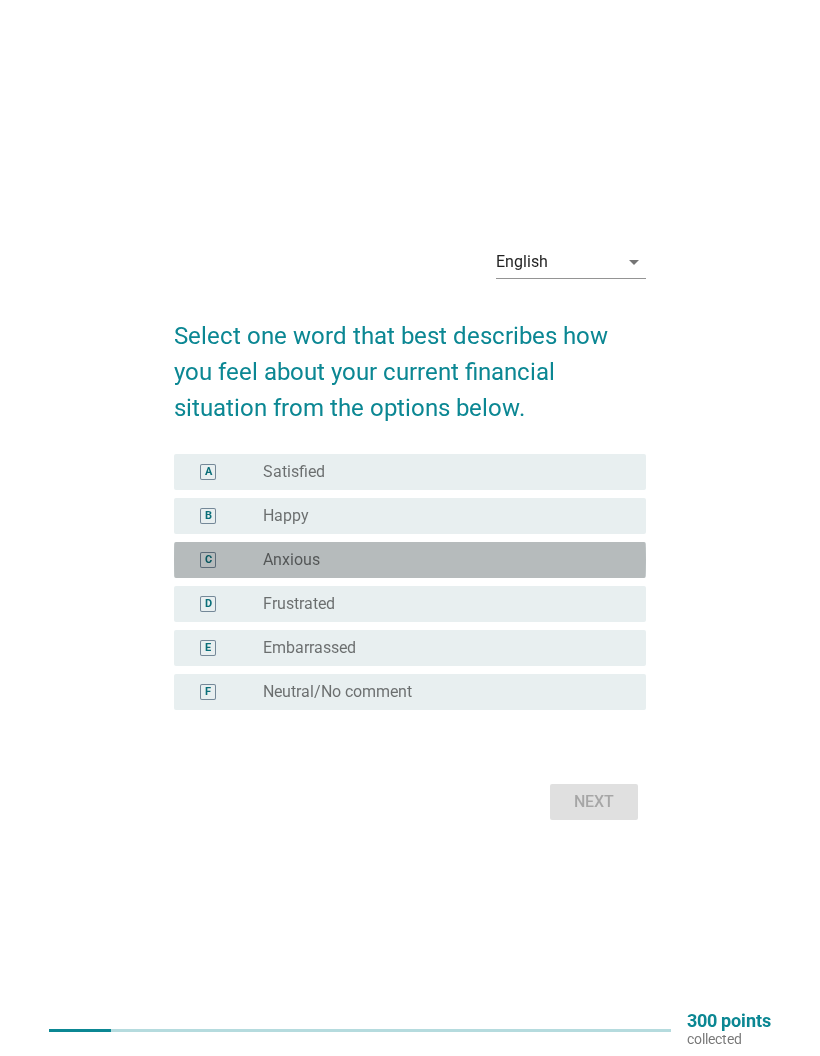 click on "radio_button_unchecked Anxious" at bounding box center [438, 560] 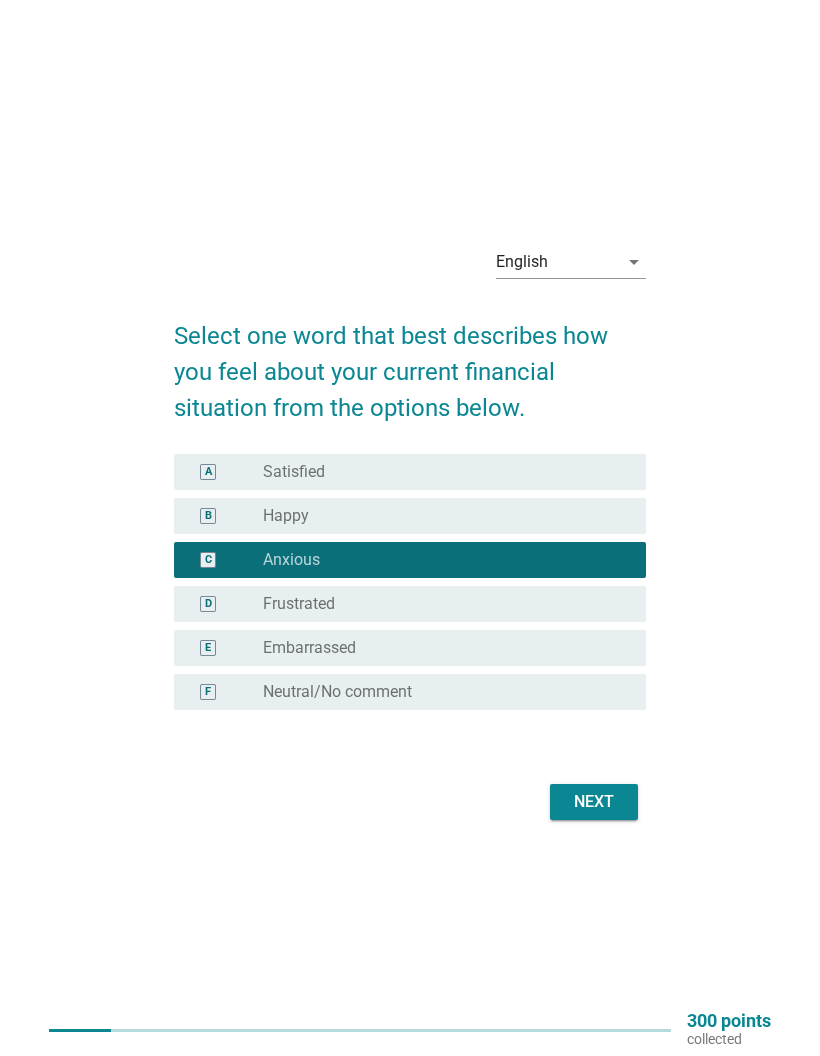 click on "Next" at bounding box center [410, 802] 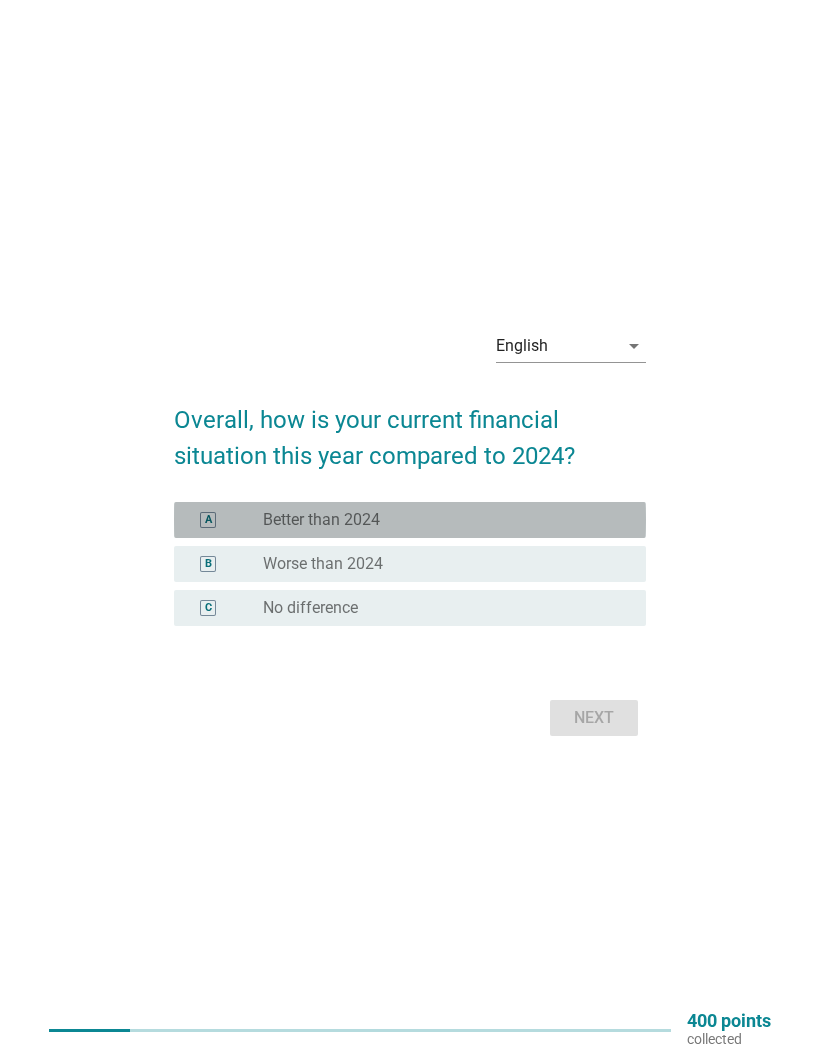 click on "A     radio_button_unchecked Better than 2024" at bounding box center (410, 520) 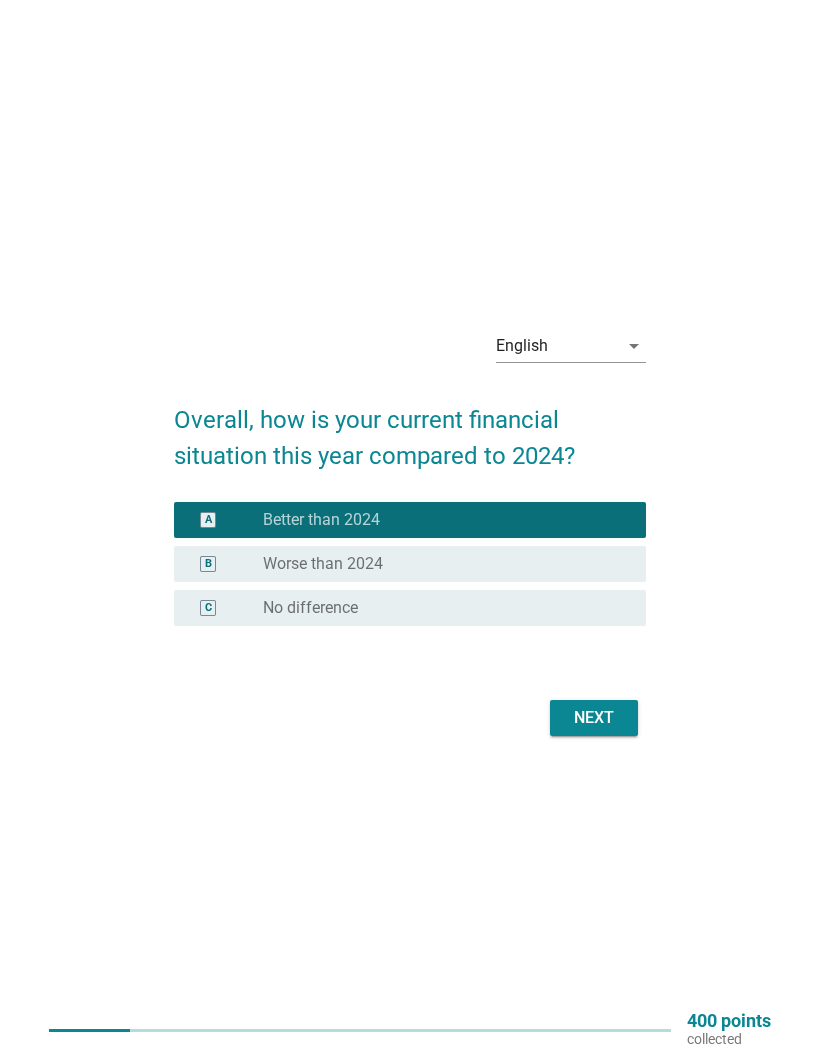 click on "Next" at bounding box center [594, 718] 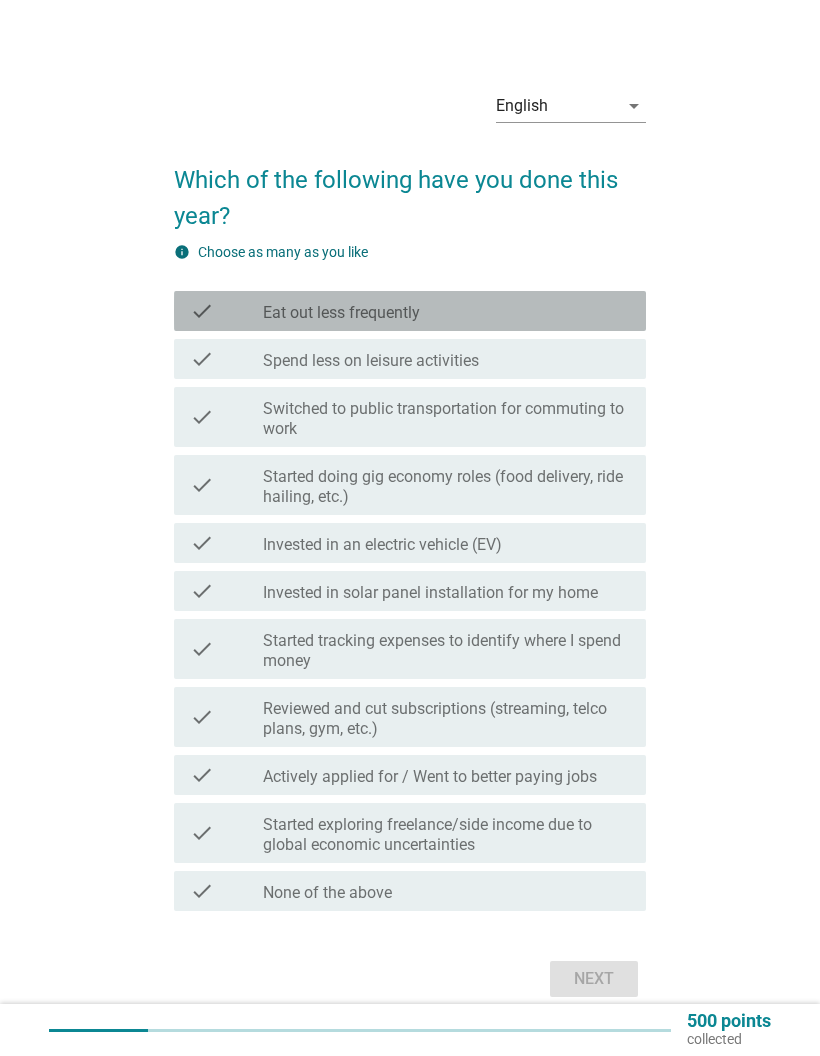 click on "check_box_outline_blank Eat out less frequently" at bounding box center [446, 311] 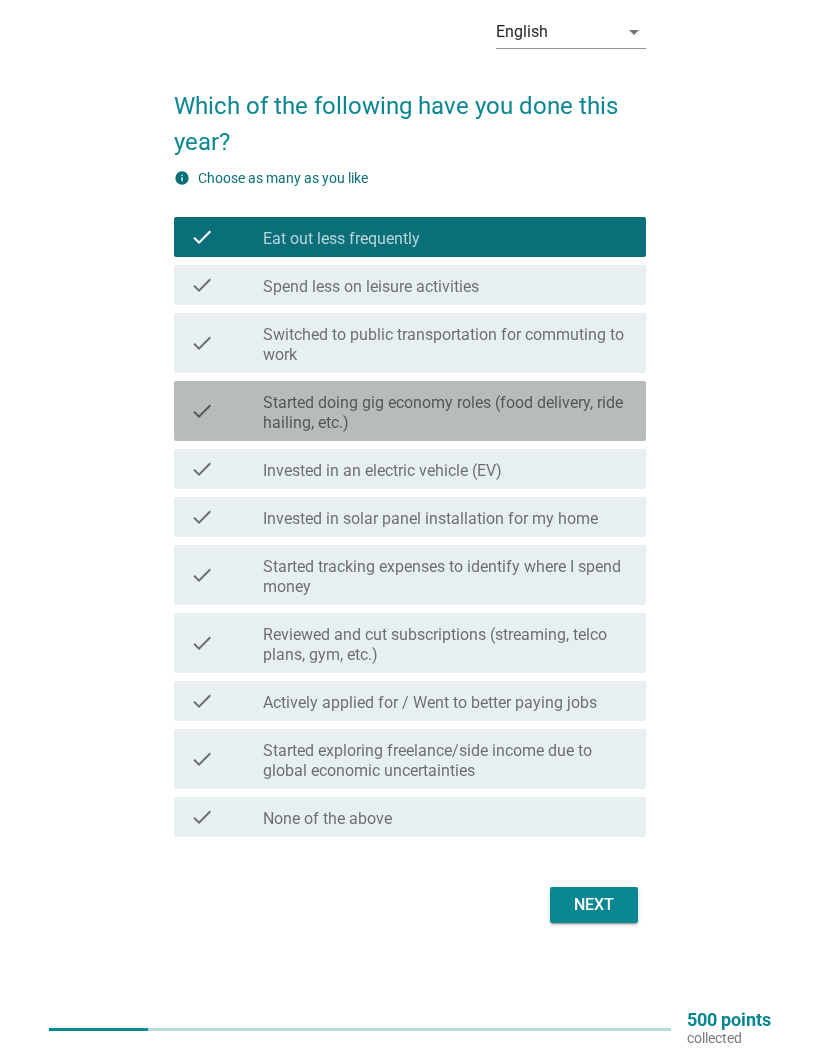 scroll, scrollTop: 121, scrollLeft: 0, axis: vertical 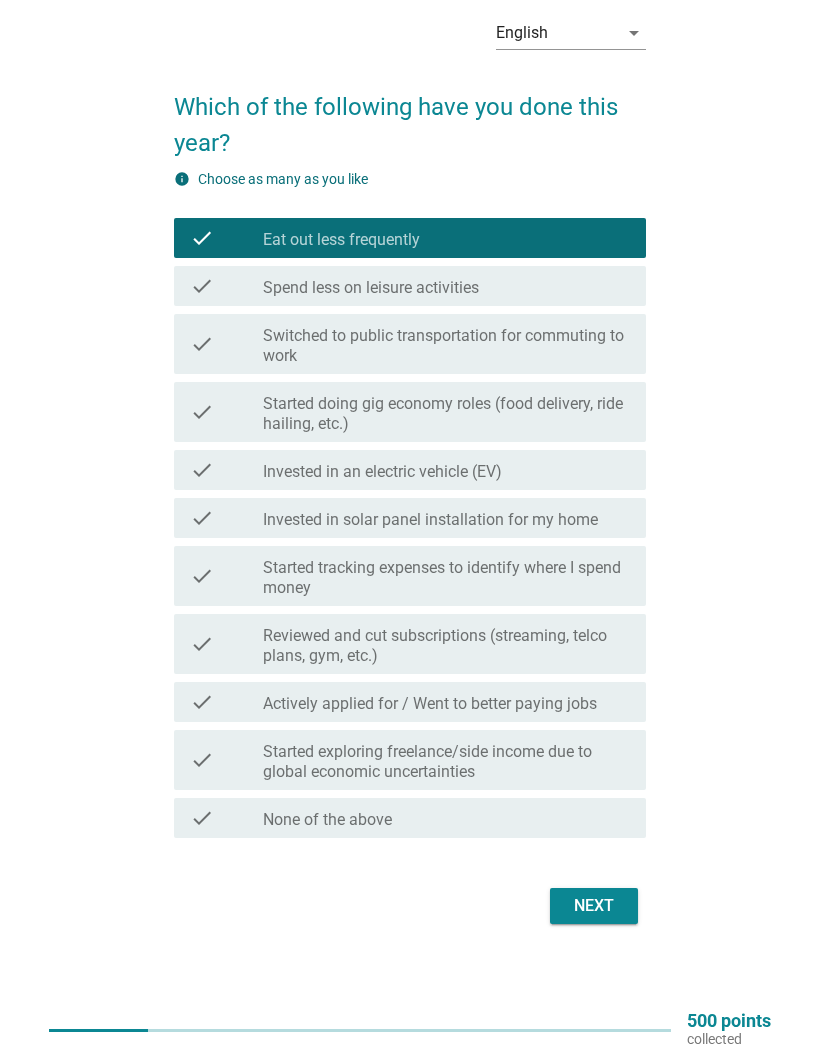 click on "Started tracking expenses to identify where I spend money" at bounding box center [446, 578] 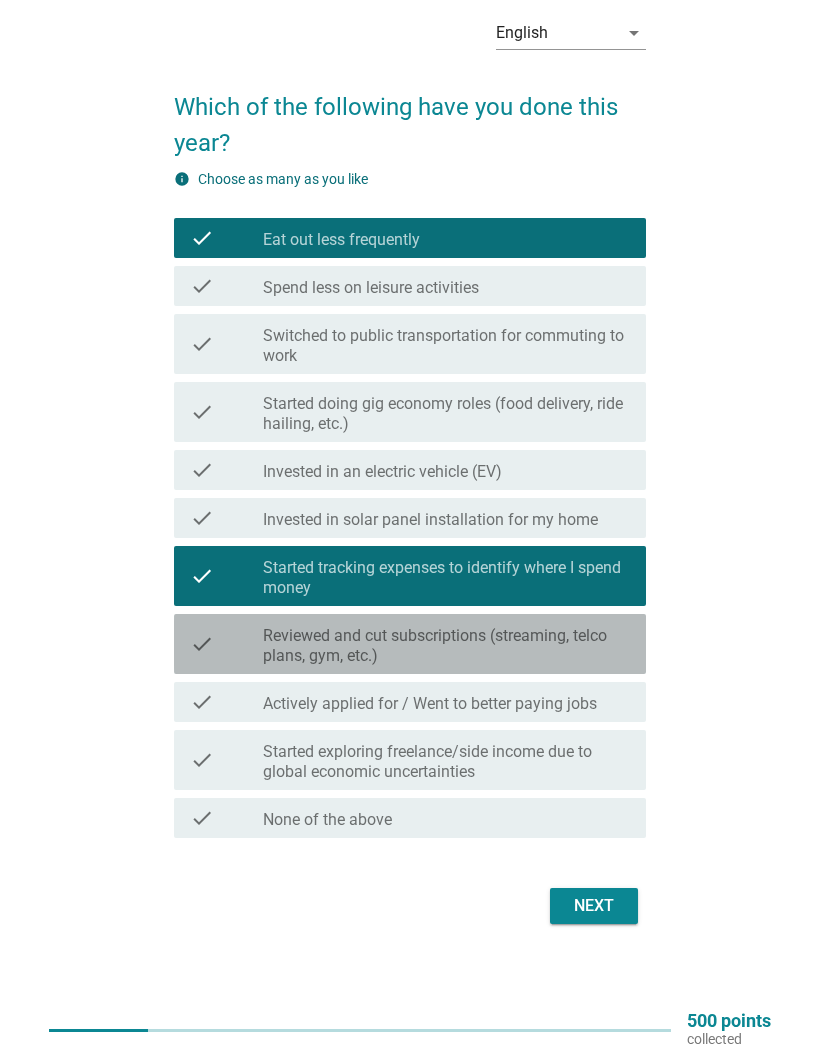 click on "Reviewed and cut subscriptions (streaming, telco plans, gym, etc.)" at bounding box center (446, 646) 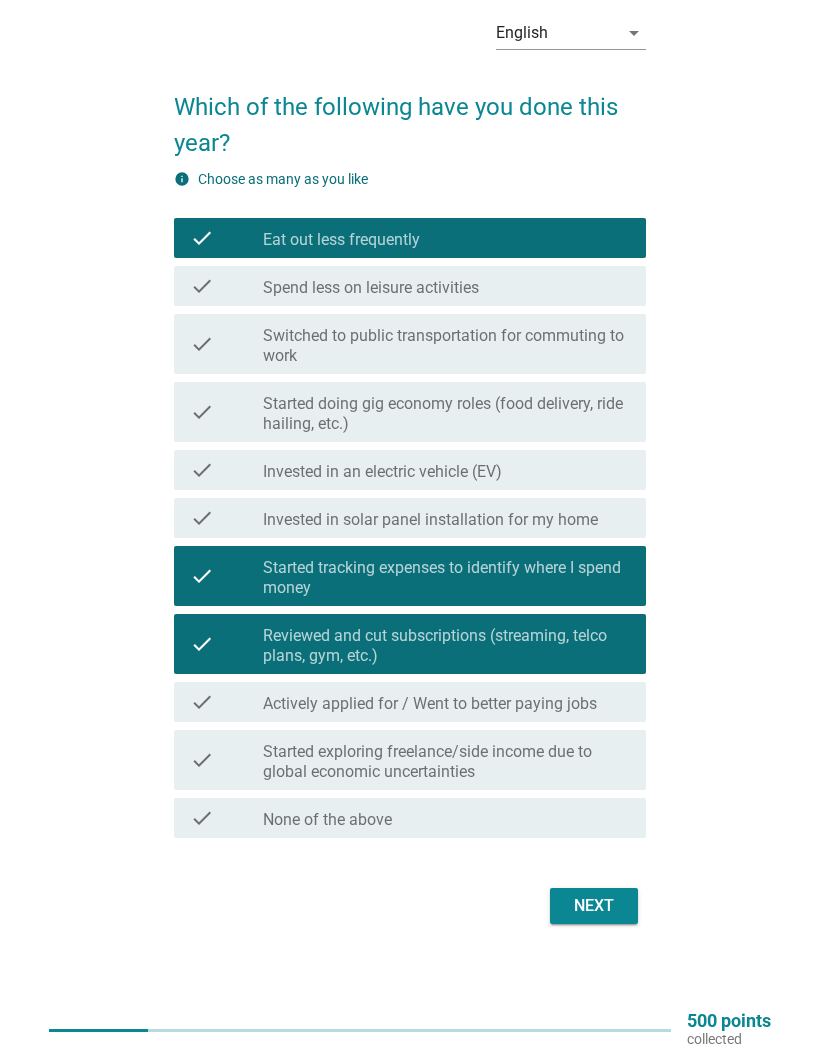 click on "Next" at bounding box center [594, 906] 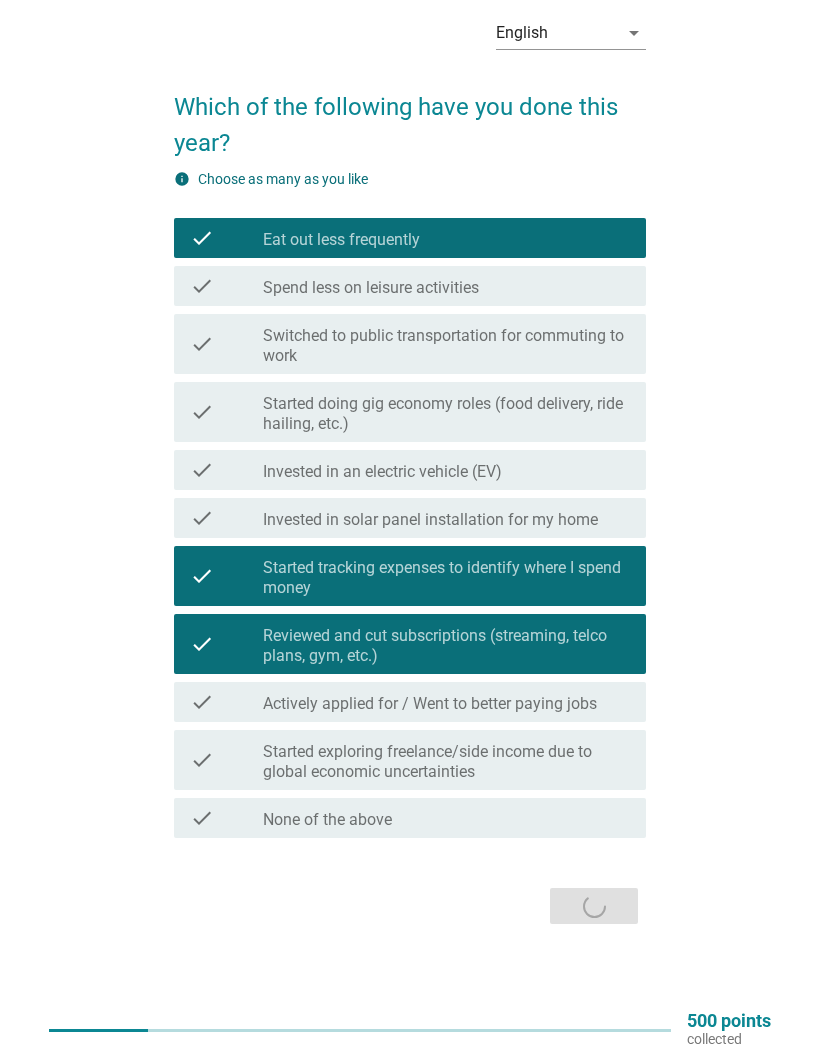 scroll, scrollTop: 0, scrollLeft: 0, axis: both 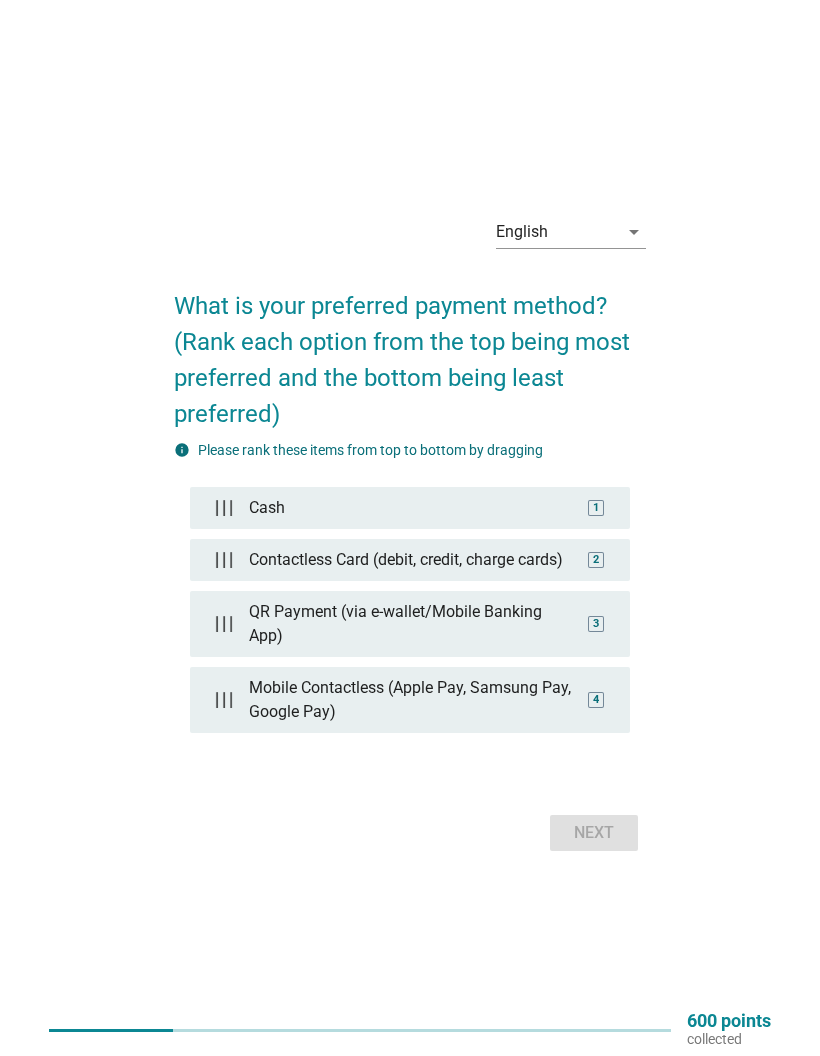 type 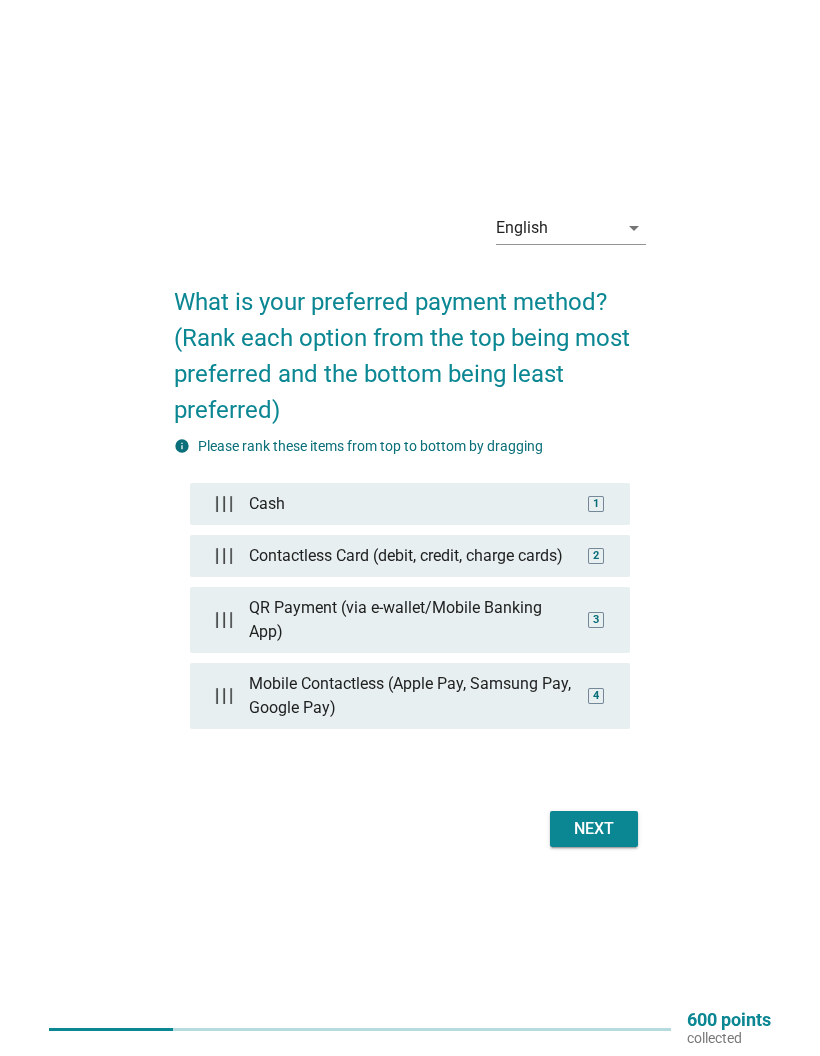 scroll, scrollTop: 14, scrollLeft: 0, axis: vertical 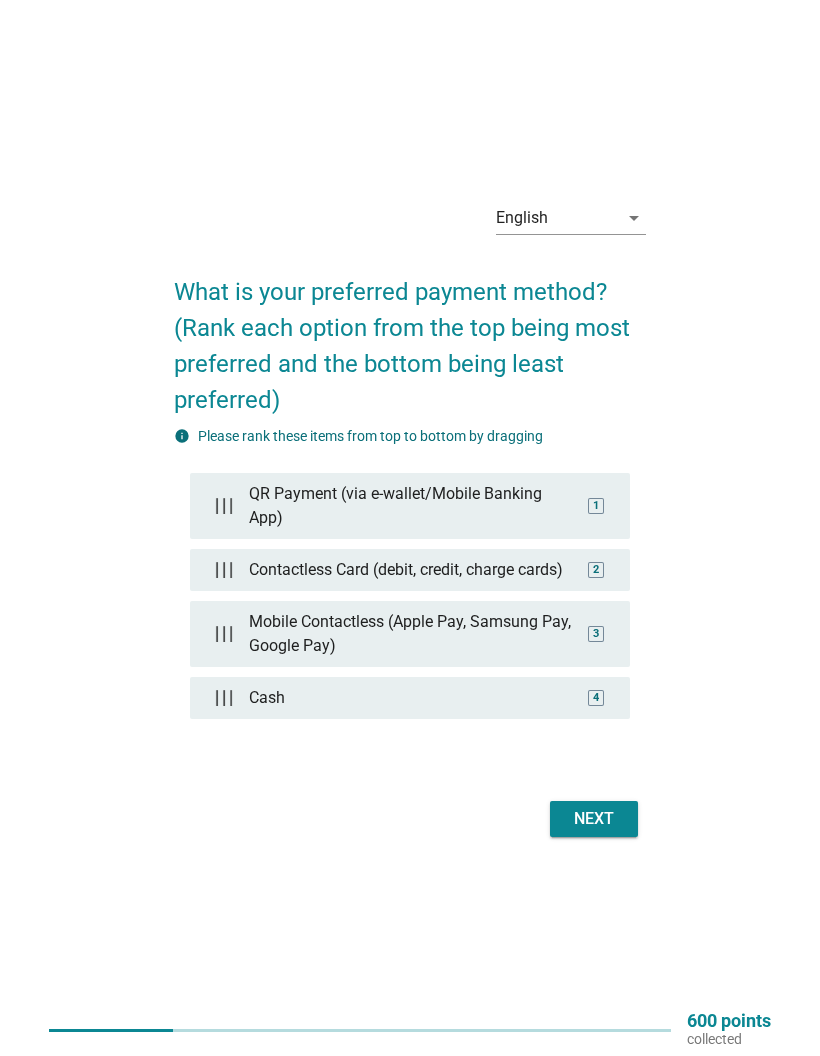 click on "Next" at bounding box center (594, 819) 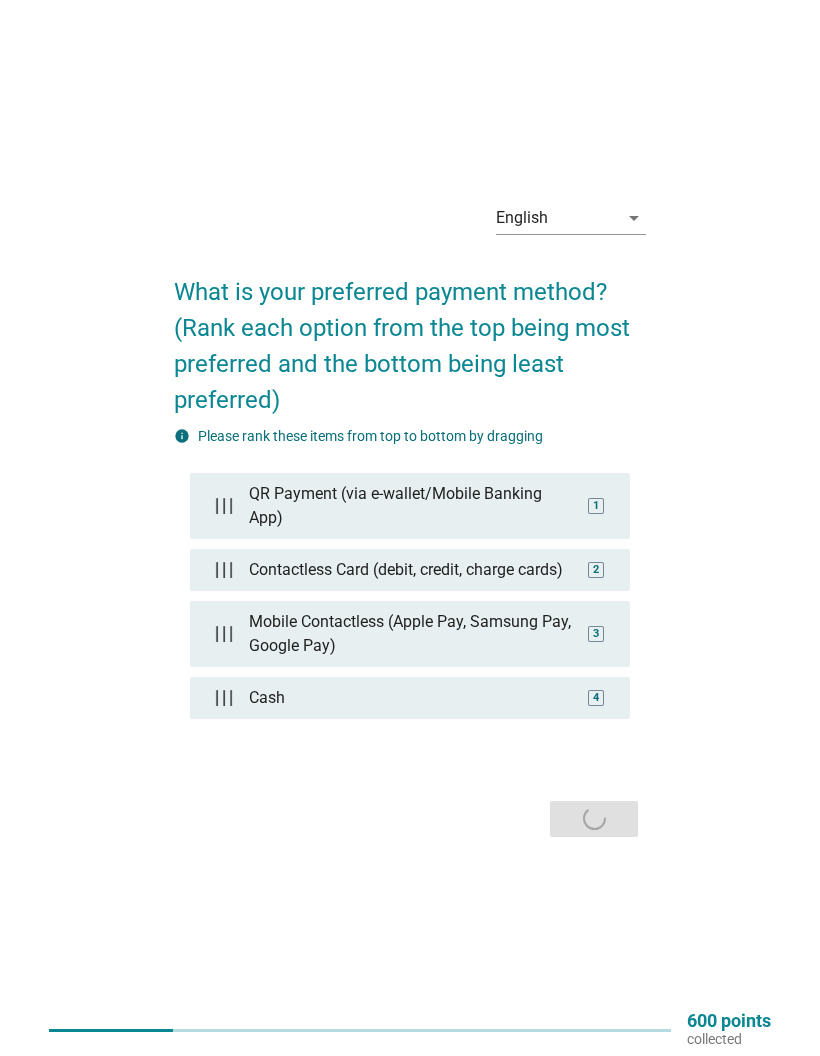 scroll, scrollTop: 0, scrollLeft: 0, axis: both 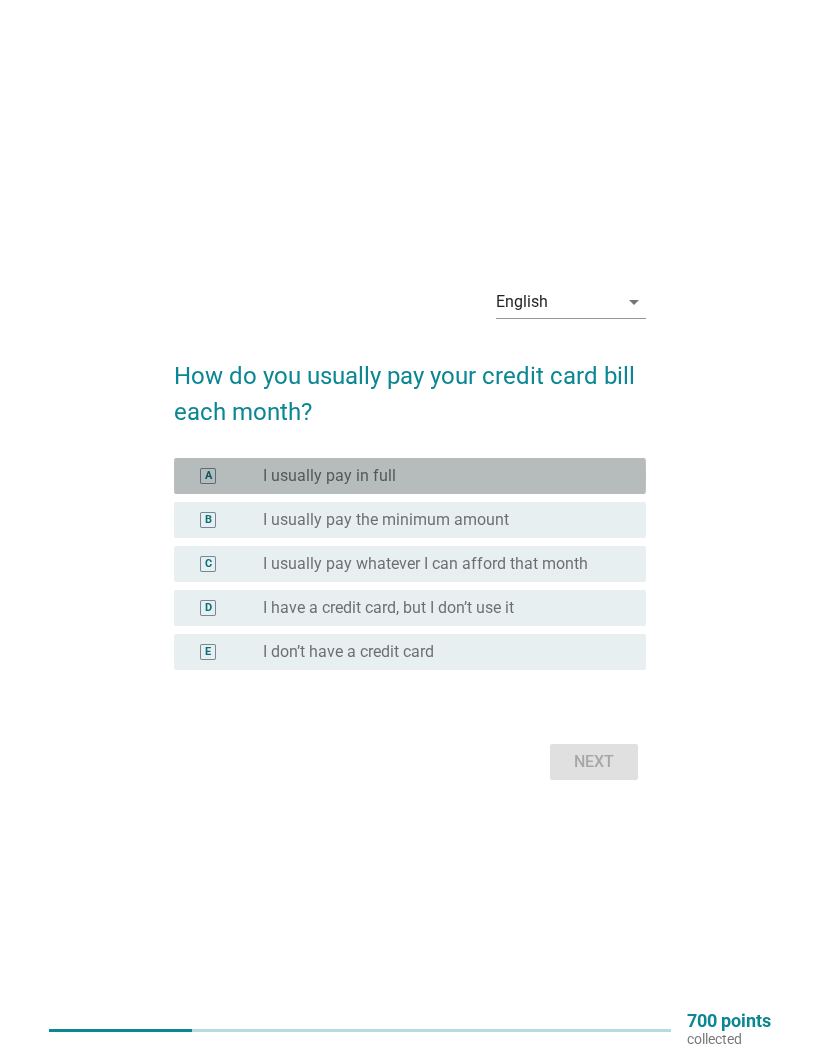 click on "radio_button_unchecked I usually pay in full" at bounding box center (438, 476) 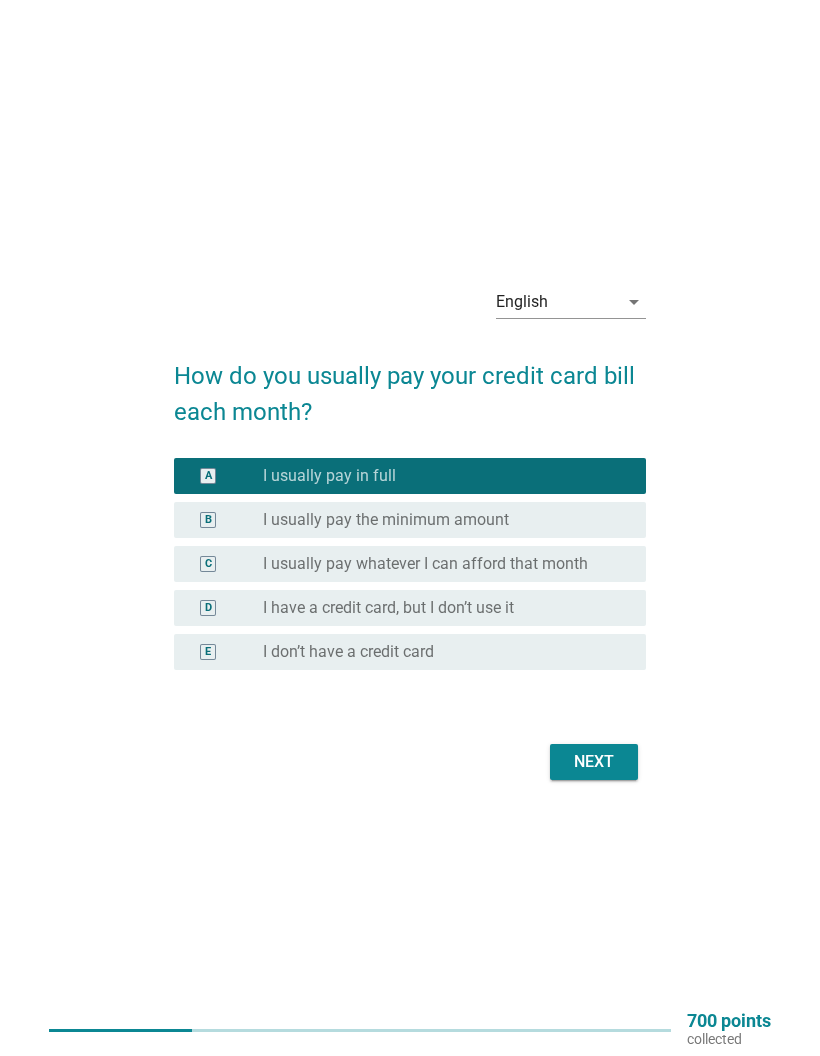click on "Next" at bounding box center (594, 762) 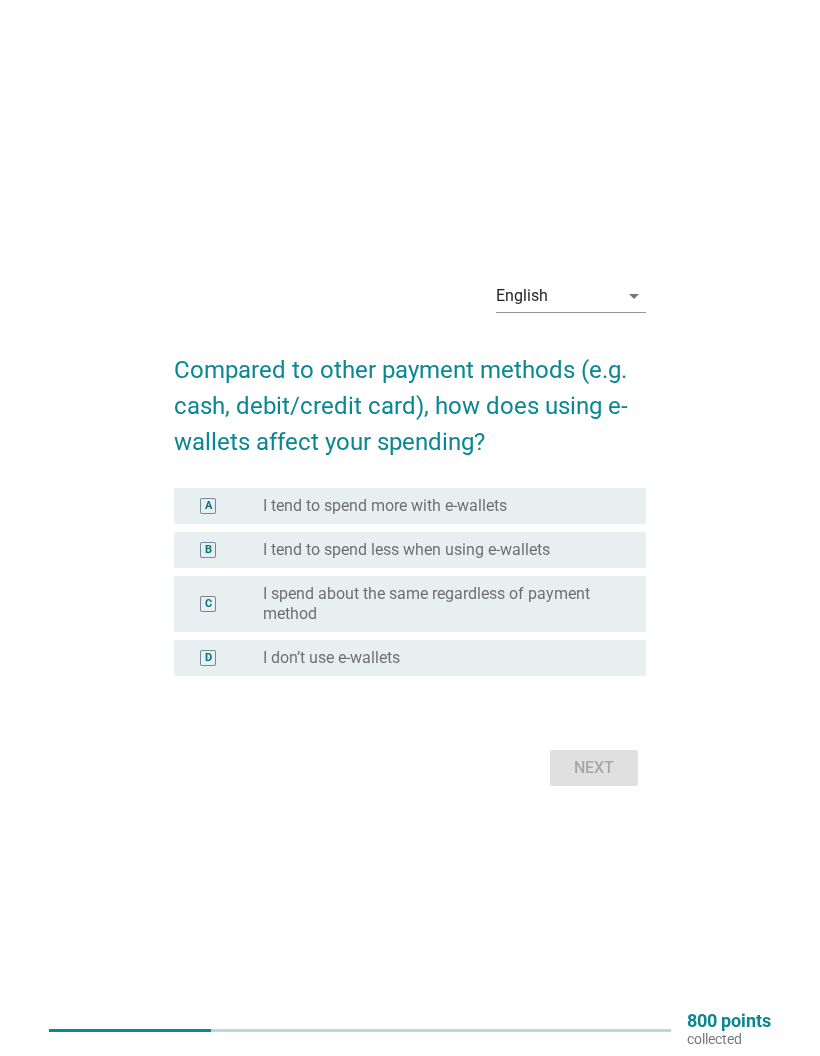 click on "radio_button_unchecked I tend to spend more with e-wallets" at bounding box center [438, 506] 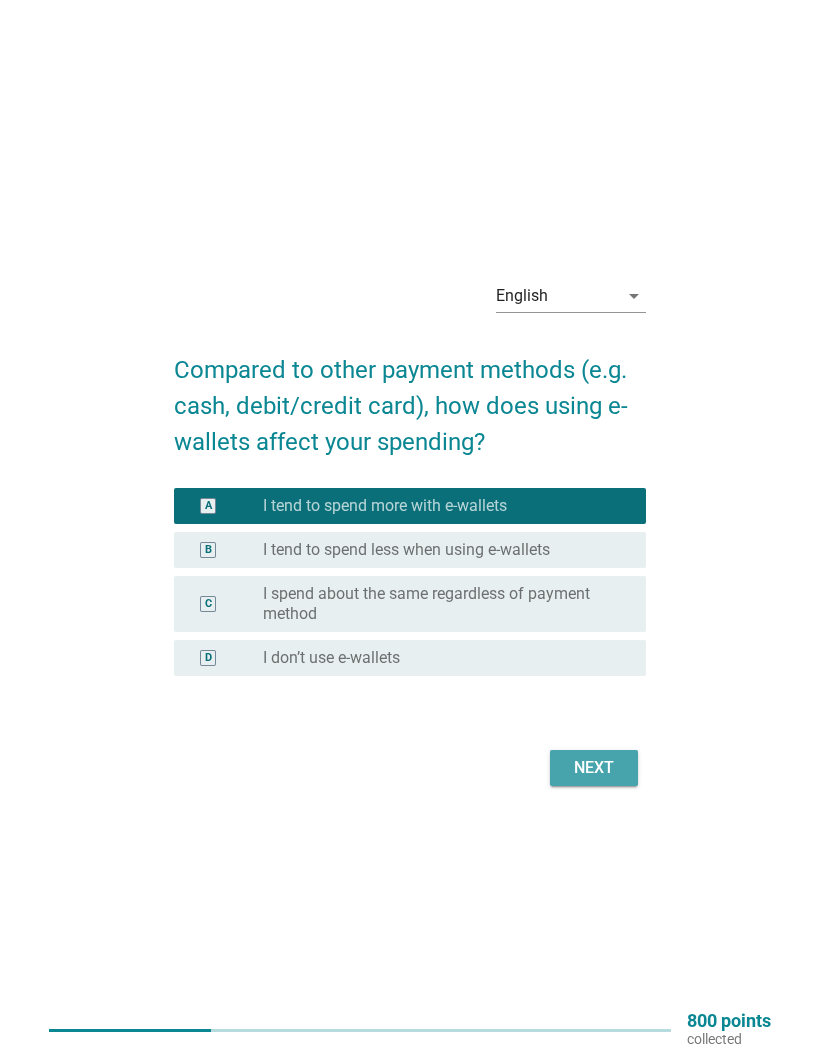 click on "Next" at bounding box center (594, 768) 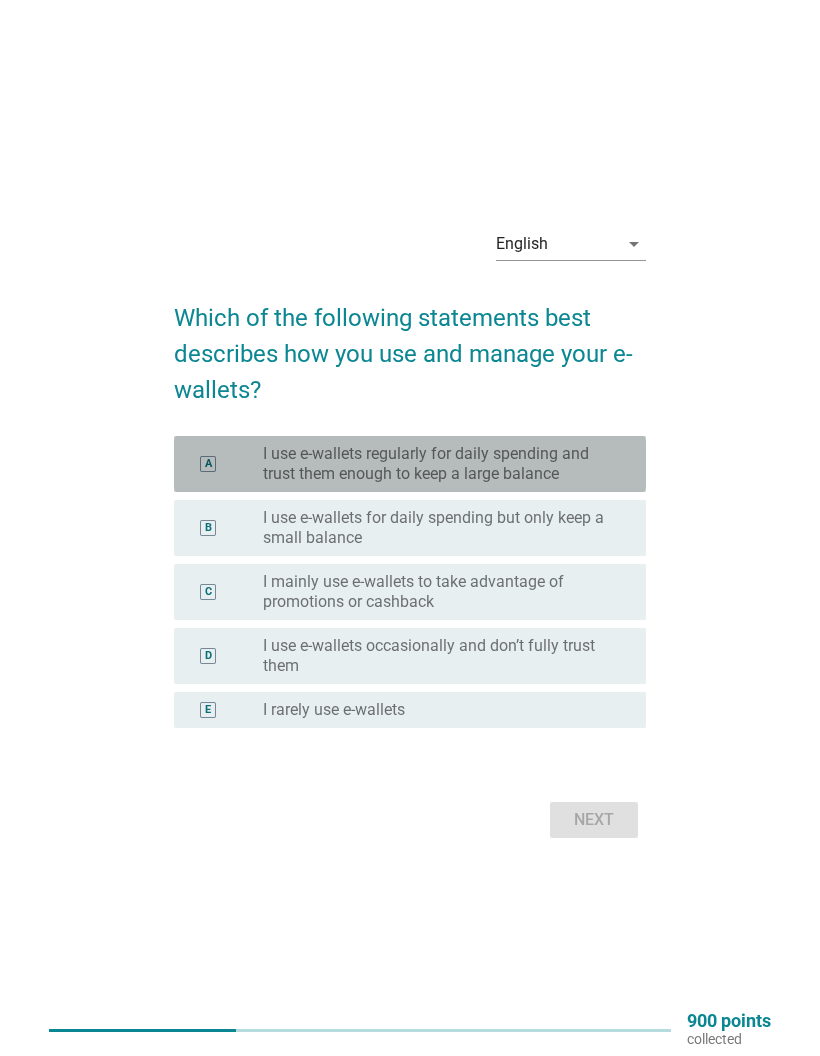 click on "I use e-wallets regularly for daily spending and trust them enough to keep a large balance" at bounding box center [438, 464] 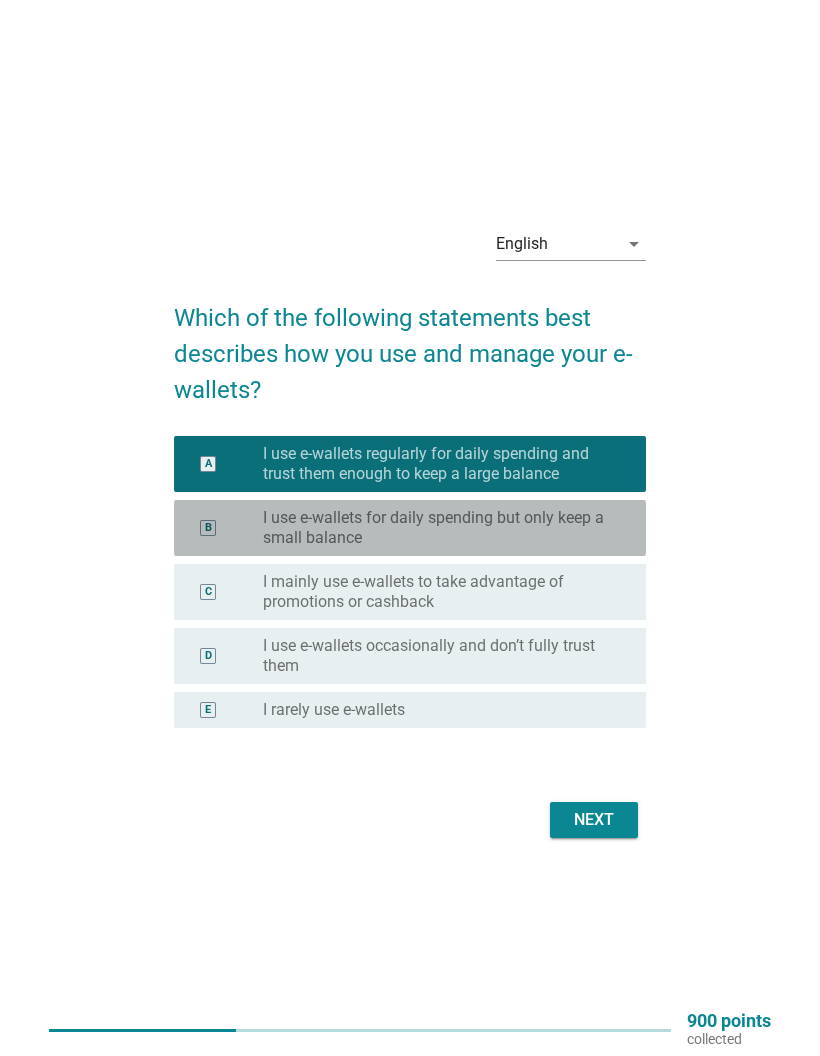 click on "I use e-wallets for daily spending but only keep a small balance" at bounding box center (438, 528) 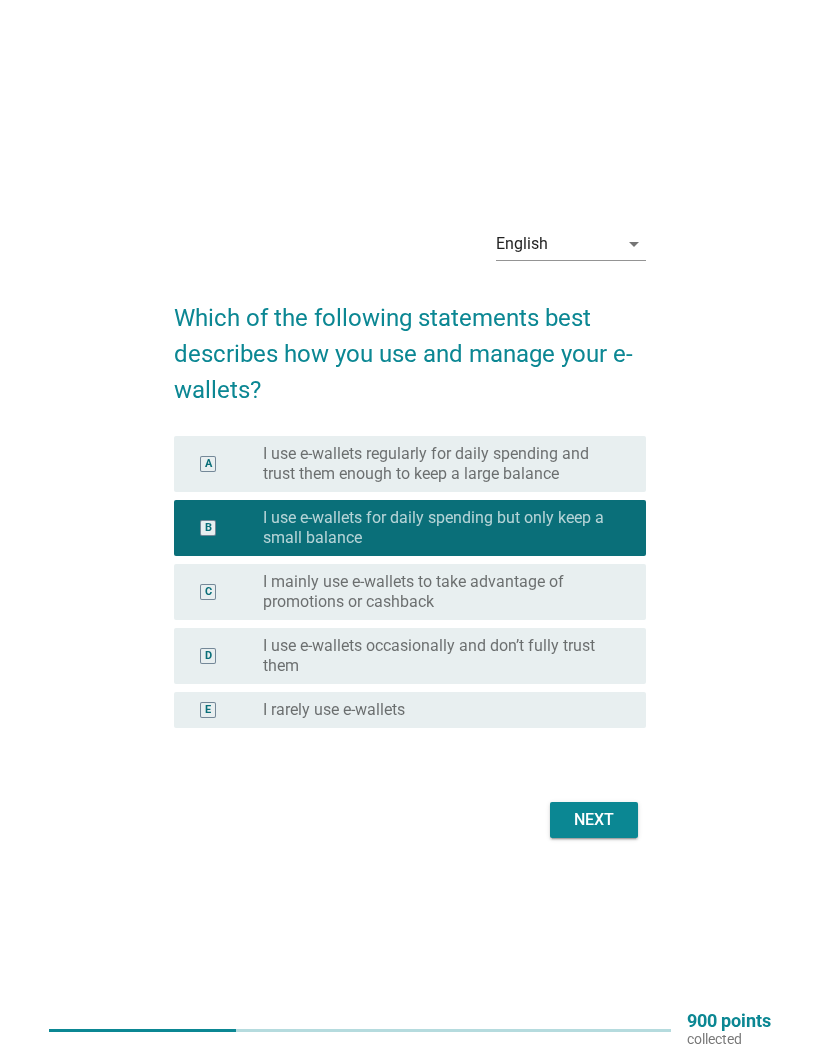 click on "Next" at bounding box center (410, 820) 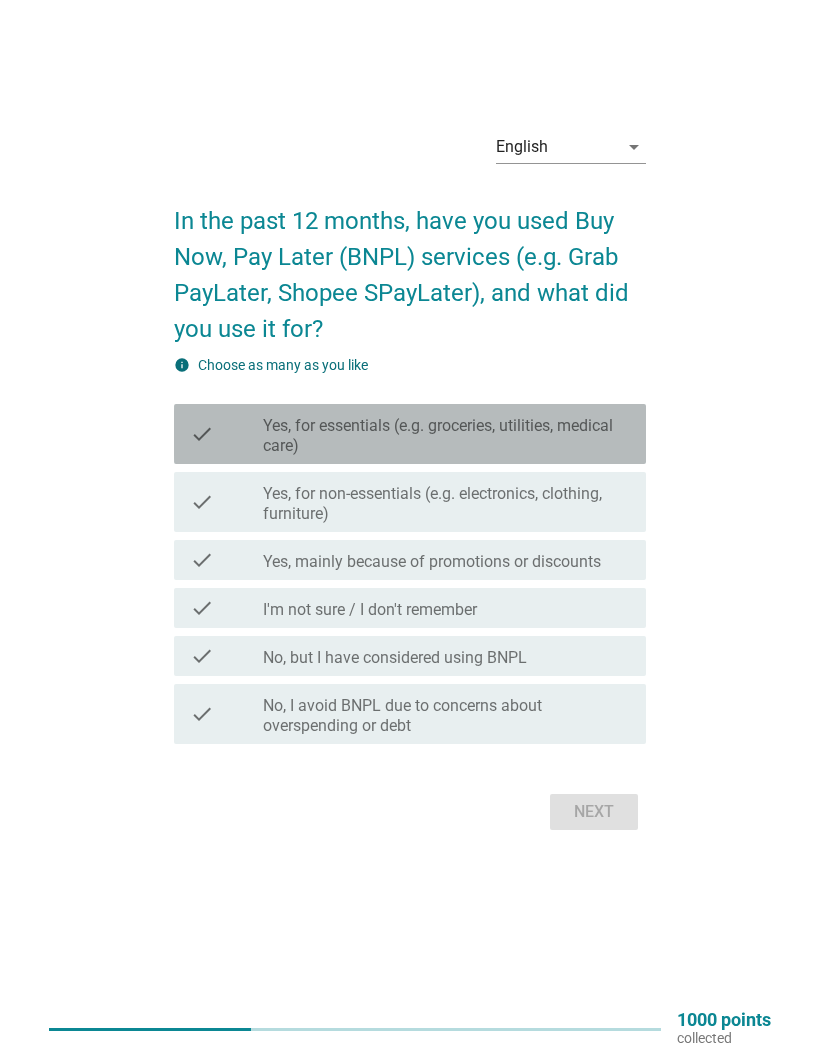 scroll, scrollTop: 88, scrollLeft: 0, axis: vertical 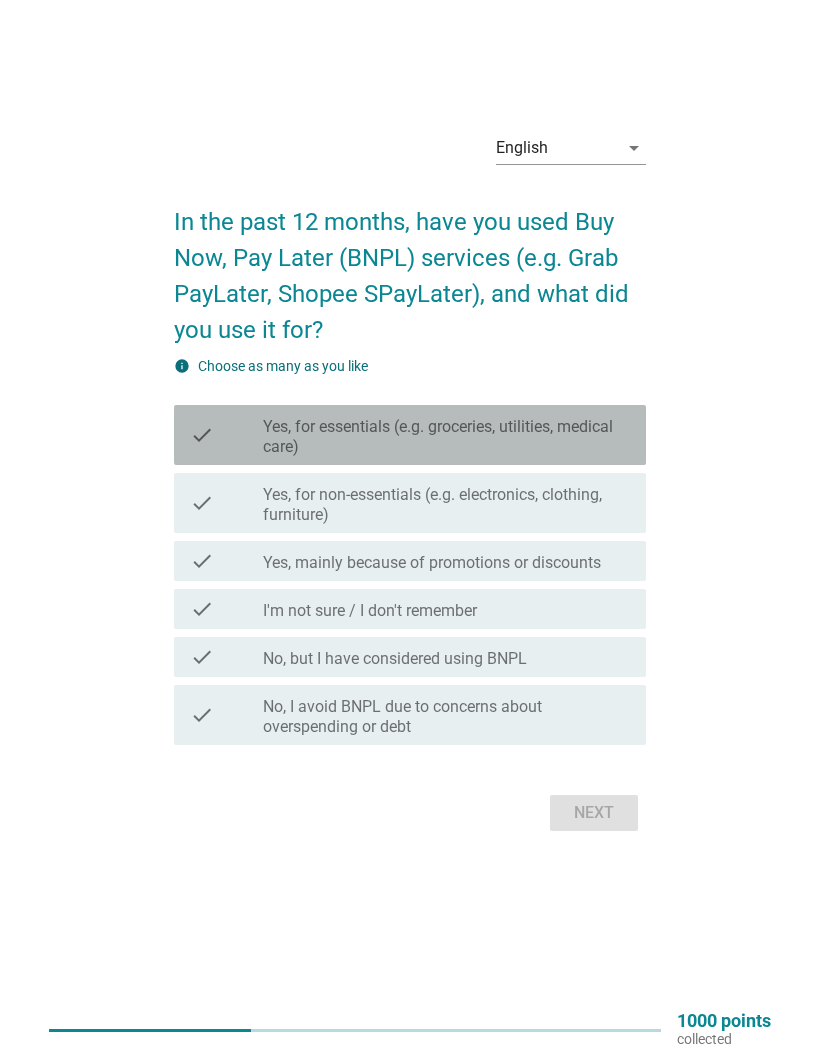 click on "Yes, for essentials (e.g. groceries, utilities, medical care)" at bounding box center (446, 437) 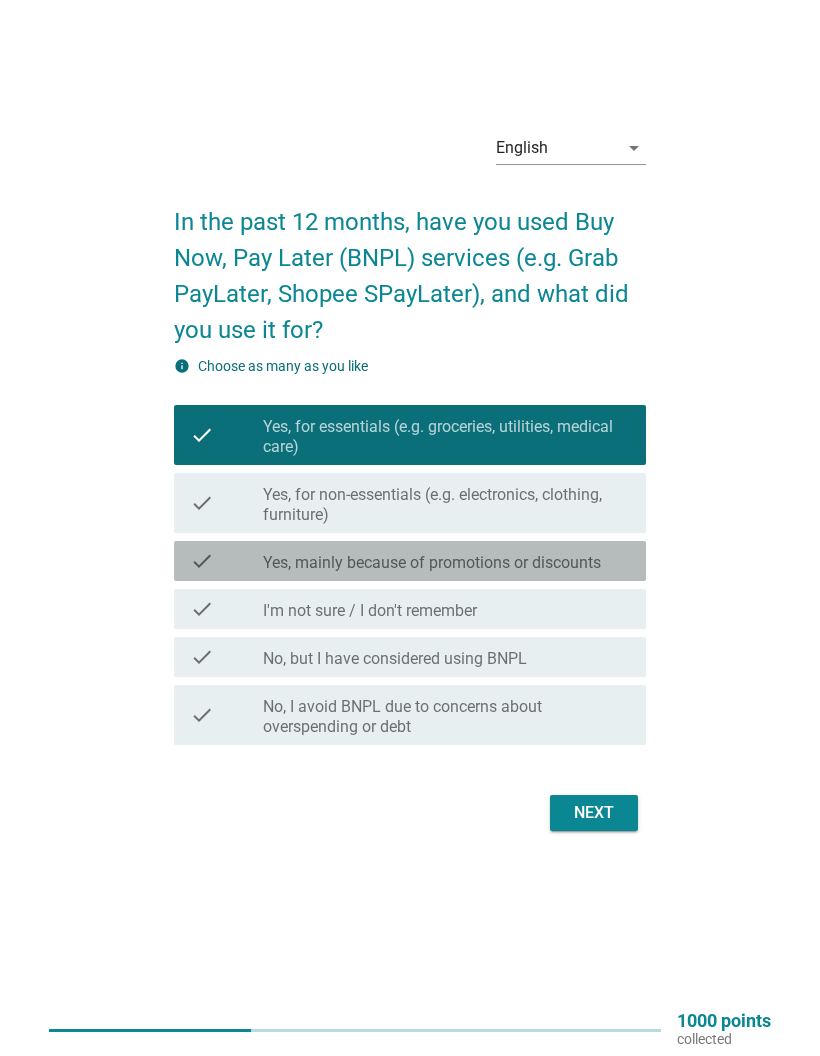 click on "Yes, mainly because of promotions or discounts" at bounding box center (432, 563) 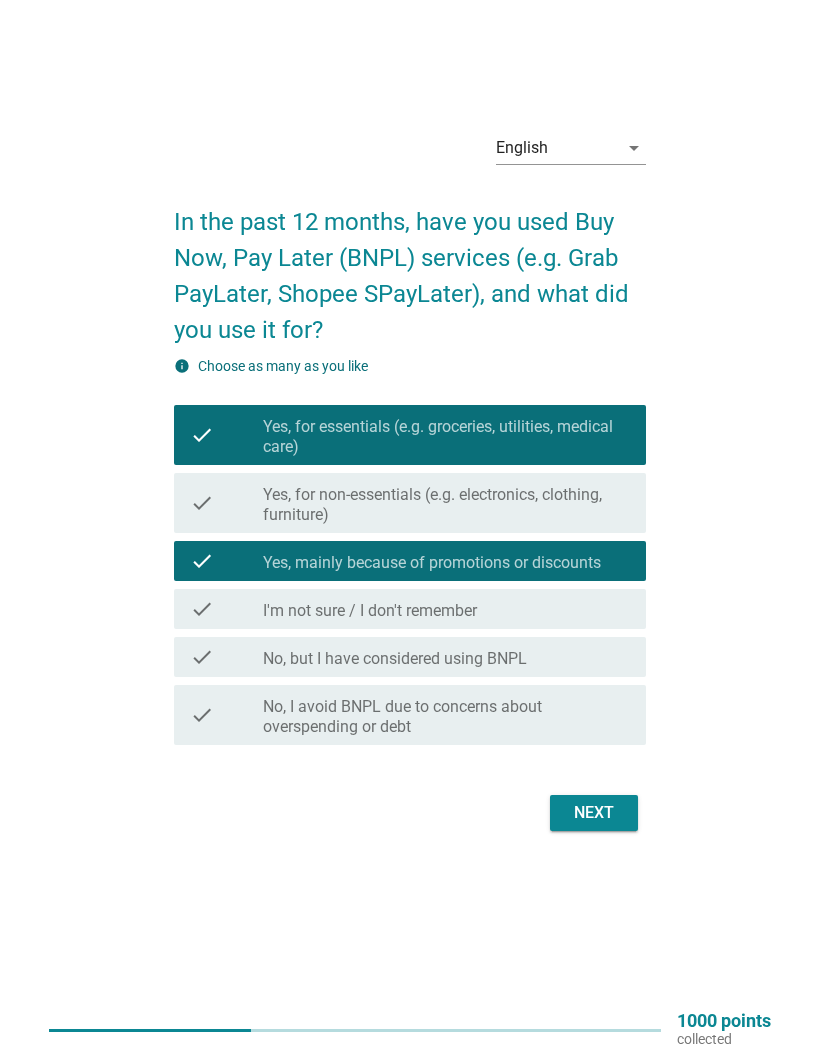click on "Next" at bounding box center [594, 813] 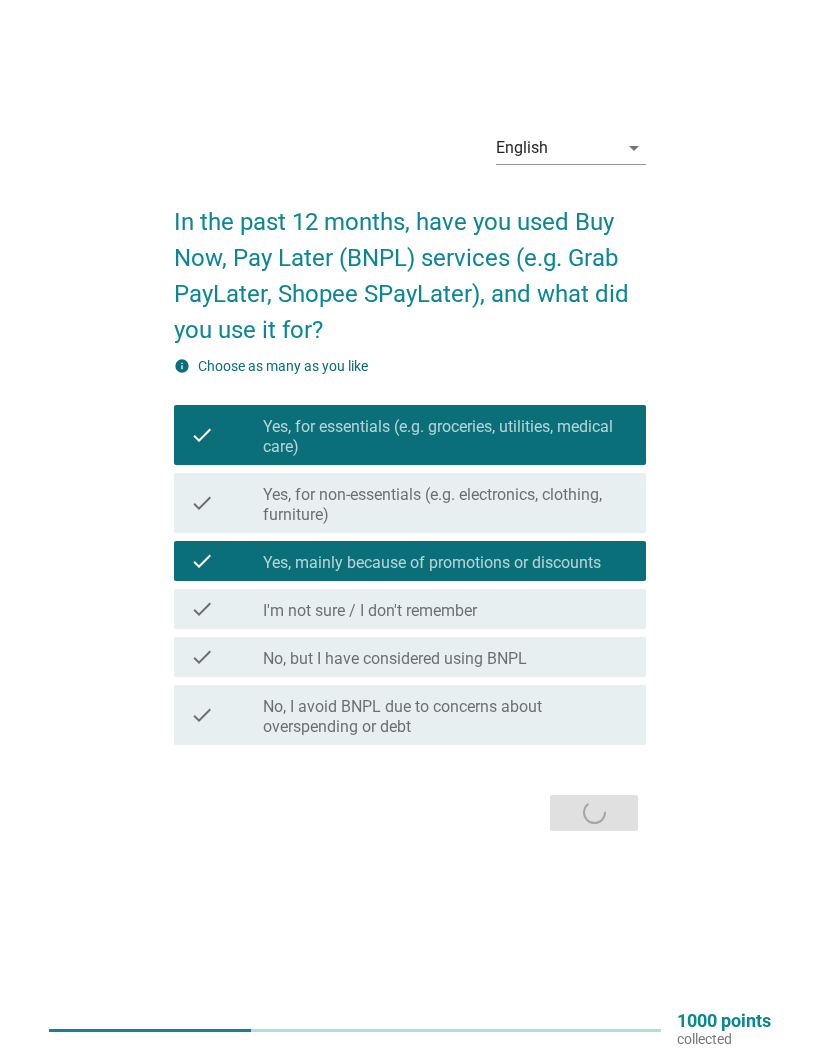 scroll, scrollTop: 0, scrollLeft: 0, axis: both 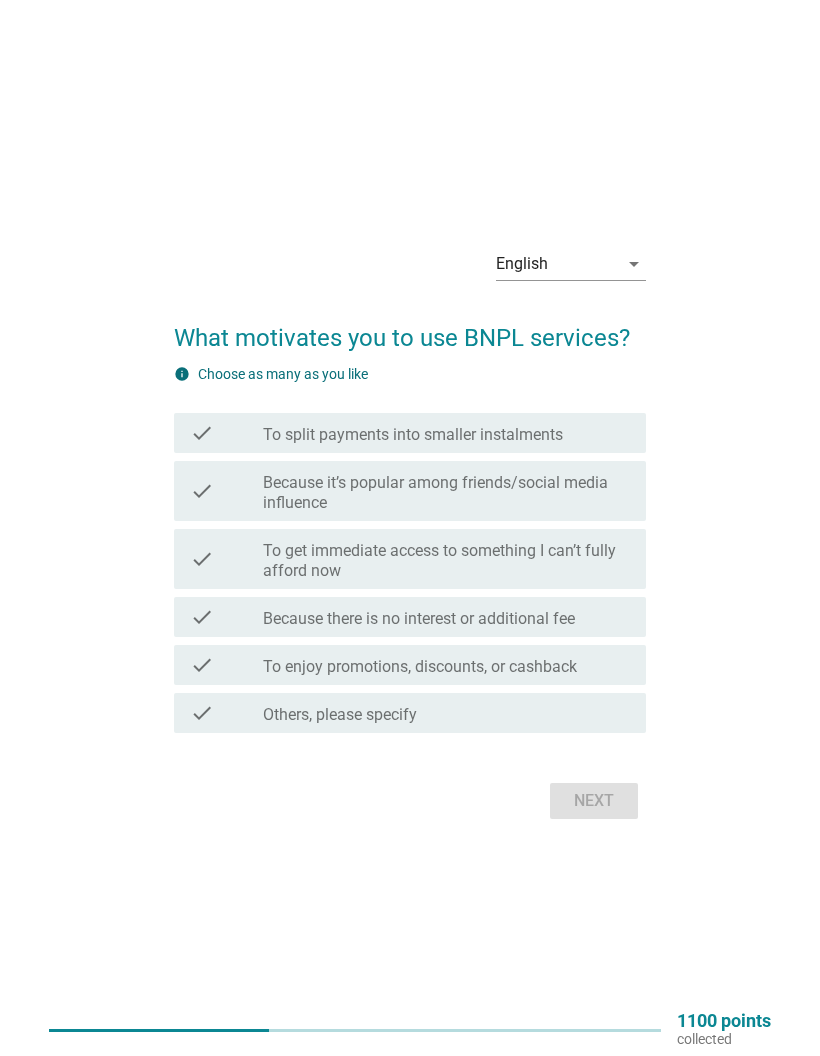 click on "check_box_outline_blank Because there is no interest or additional fee" at bounding box center [446, 617] 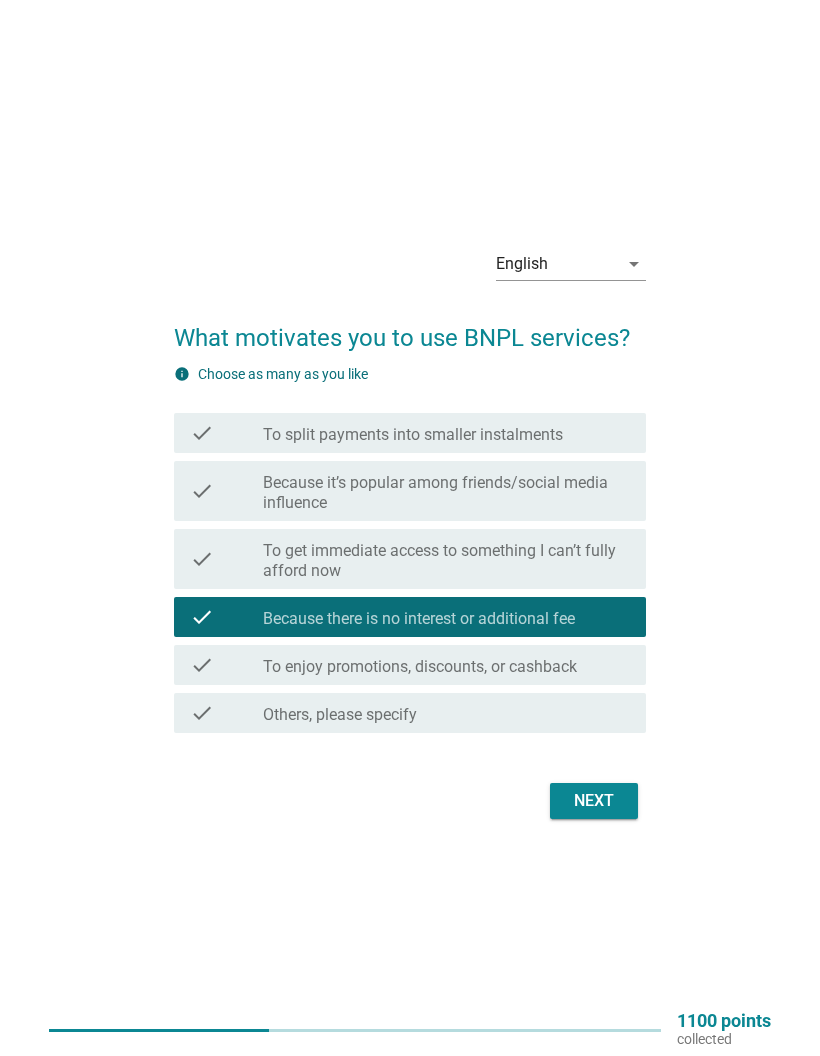 click on "To enjoy promotions, discounts, or cashback" at bounding box center [420, 667] 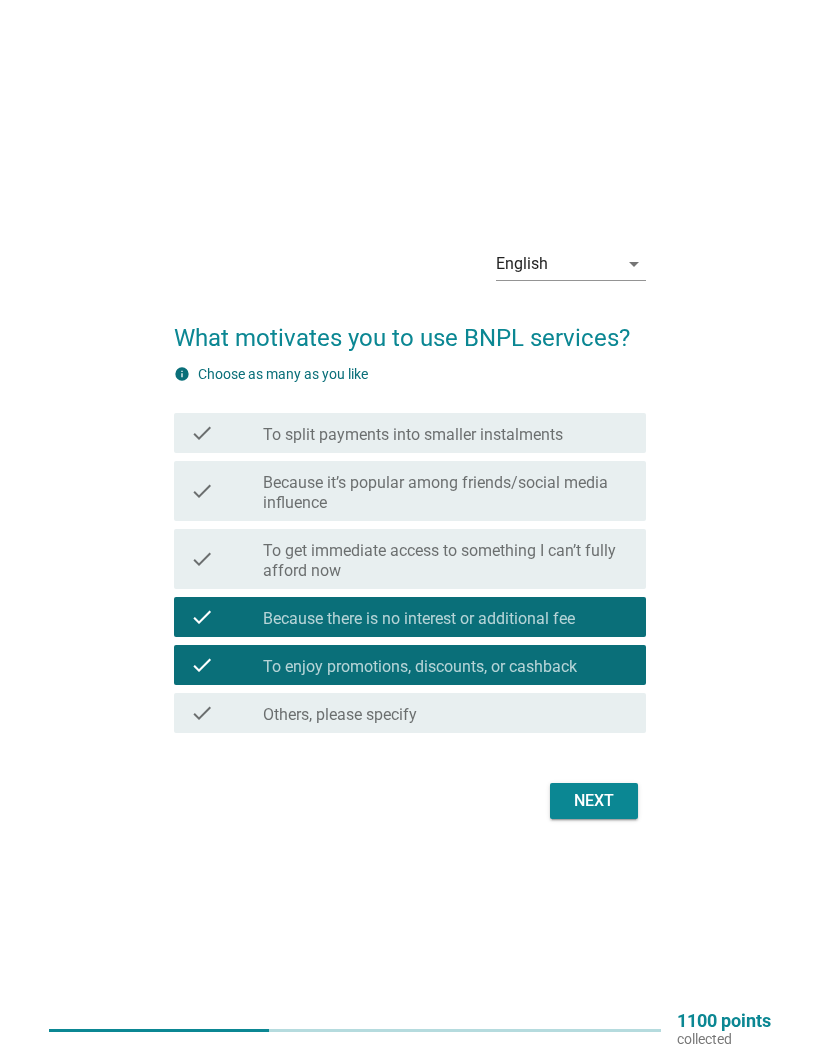 click on "Next" at bounding box center (594, 801) 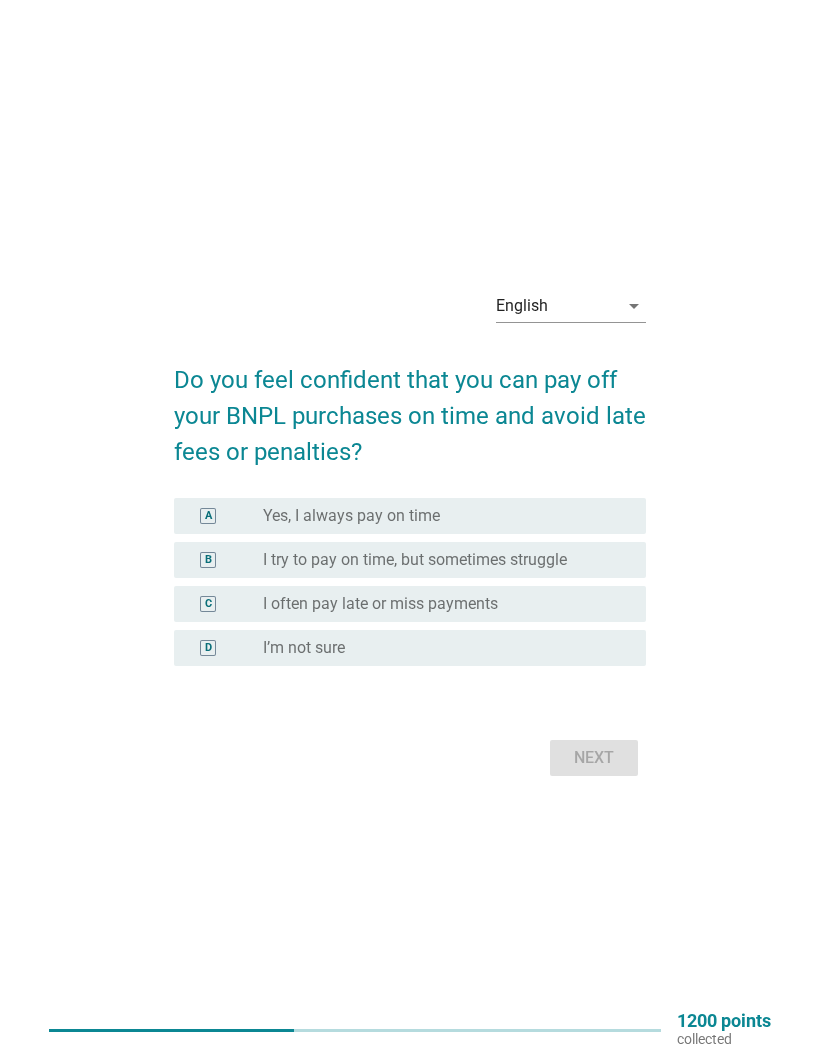 click on "radio_button_unchecked Yes, I always pay on time" at bounding box center (438, 516) 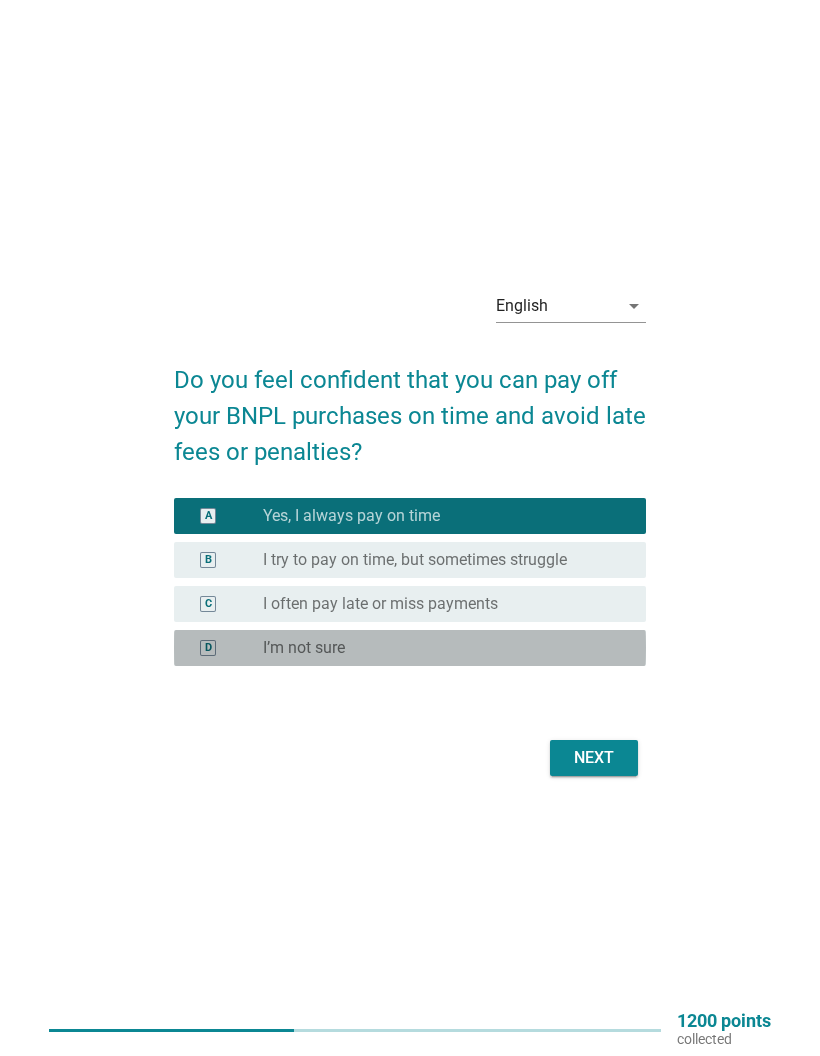 click on "Next" at bounding box center [594, 758] 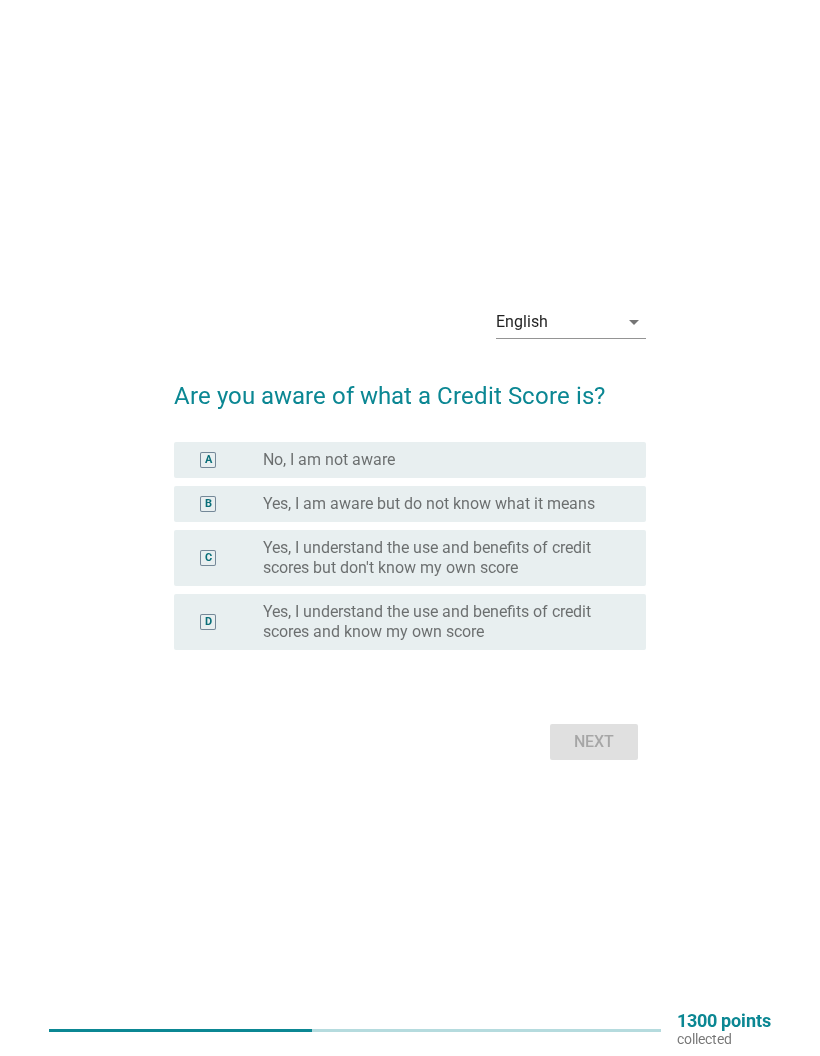 click on "Yes, I understand the use and benefits of credit scores and know my own score" at bounding box center (438, 622) 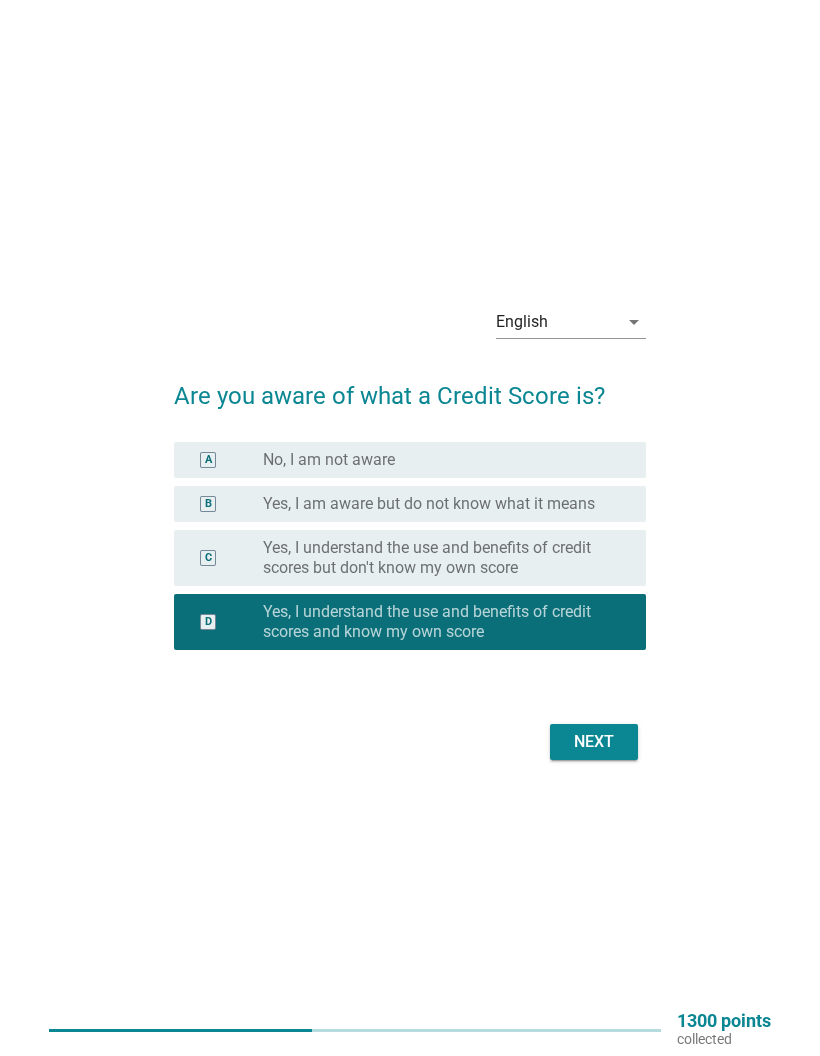 click on "Next" at bounding box center (594, 742) 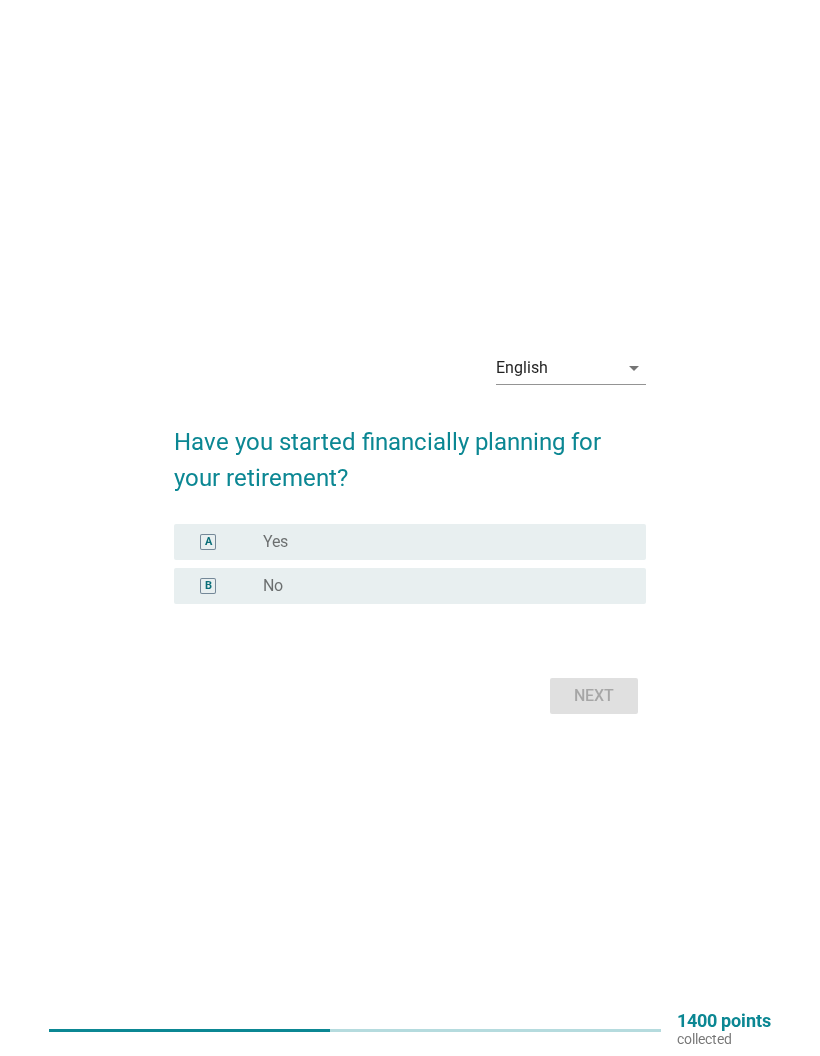 click on "radio_button_unchecked Yes" at bounding box center (438, 542) 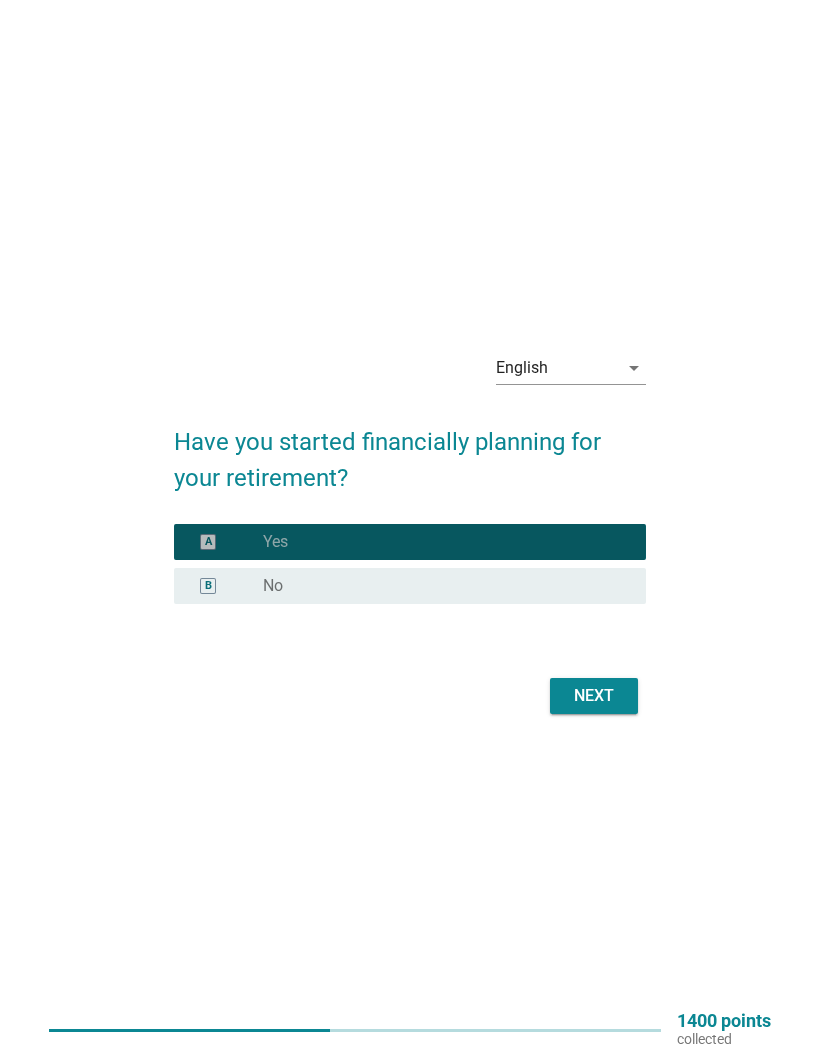 click on "Next" at bounding box center (594, 696) 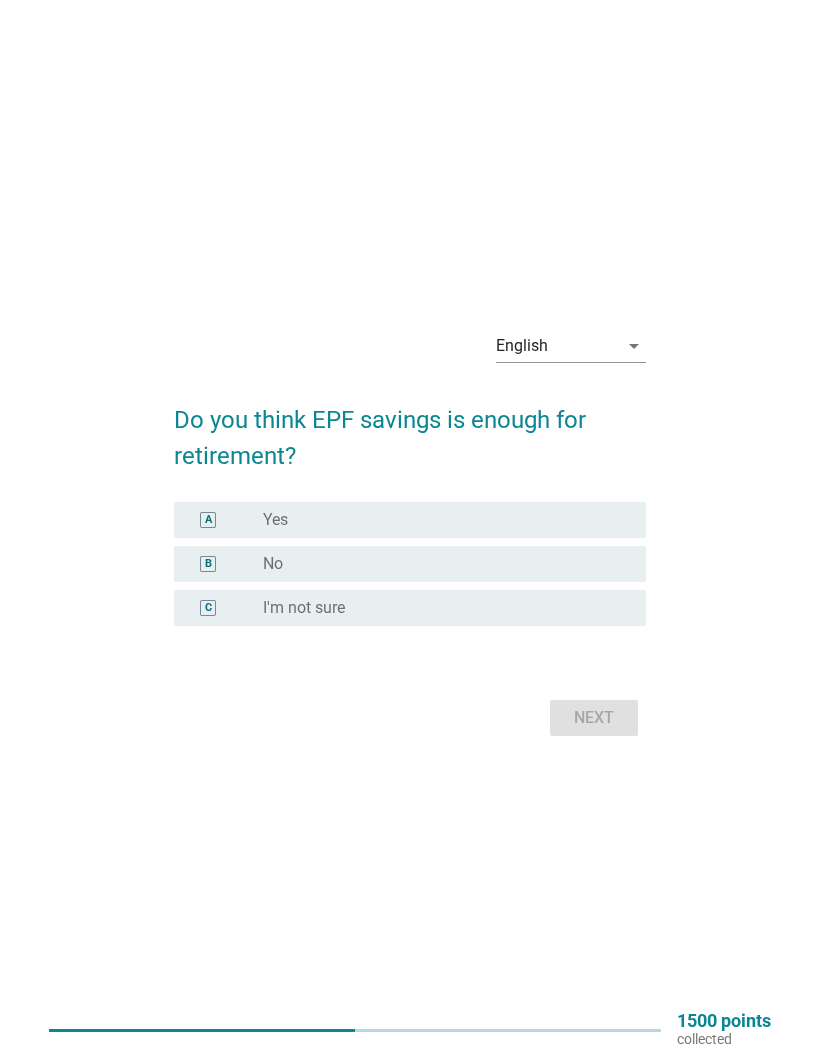 click on "B     radio_button_unchecked No" at bounding box center [410, 564] 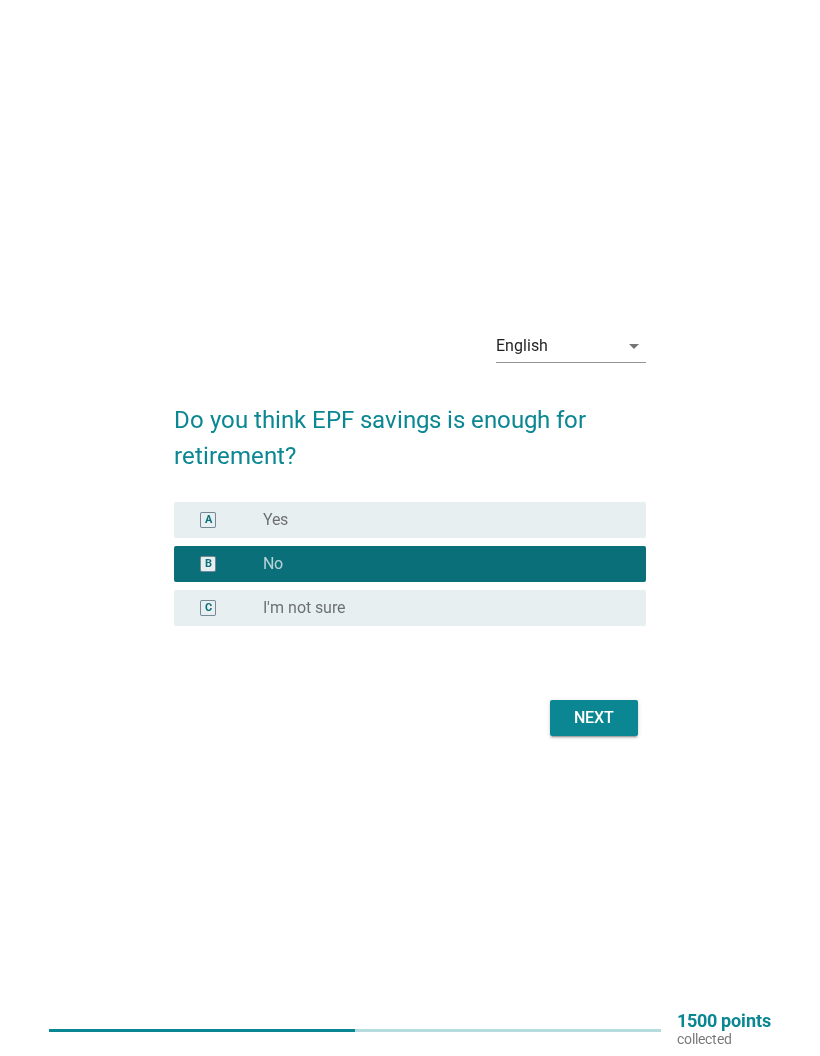 click on "Next" at bounding box center (594, 718) 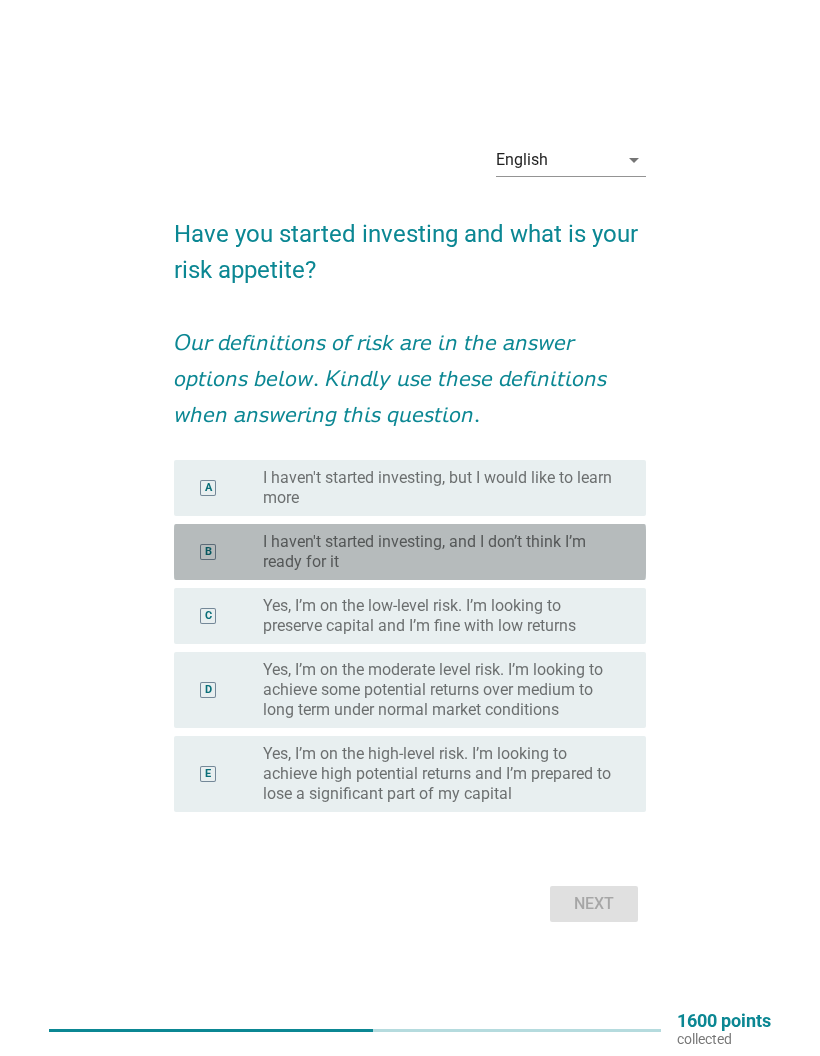 click on "Yes, I’m on the low-level risk. I’m looking to preserve capital and I’m fine with low returns" at bounding box center (438, 616) 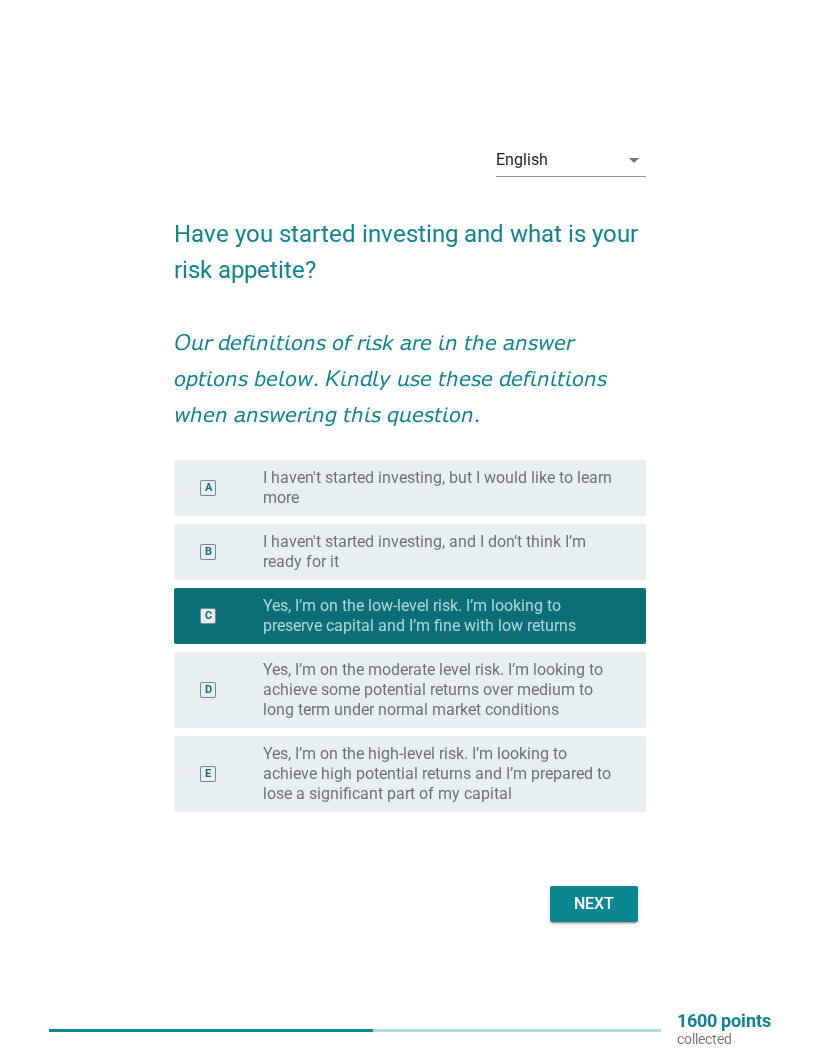 click on "Yes, I’m on the moderate level risk. I’m looking to achieve some potential returns over medium to long term under normal market conditions" at bounding box center (438, 690) 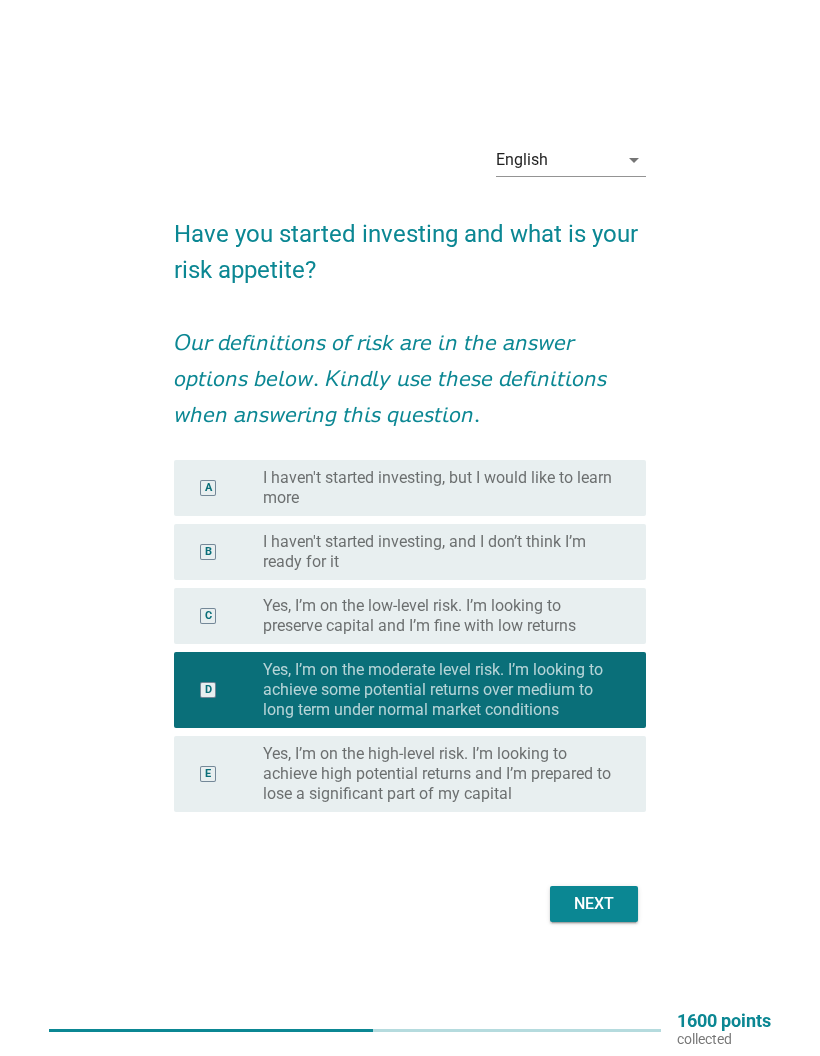 click on "Next" at bounding box center (594, 904) 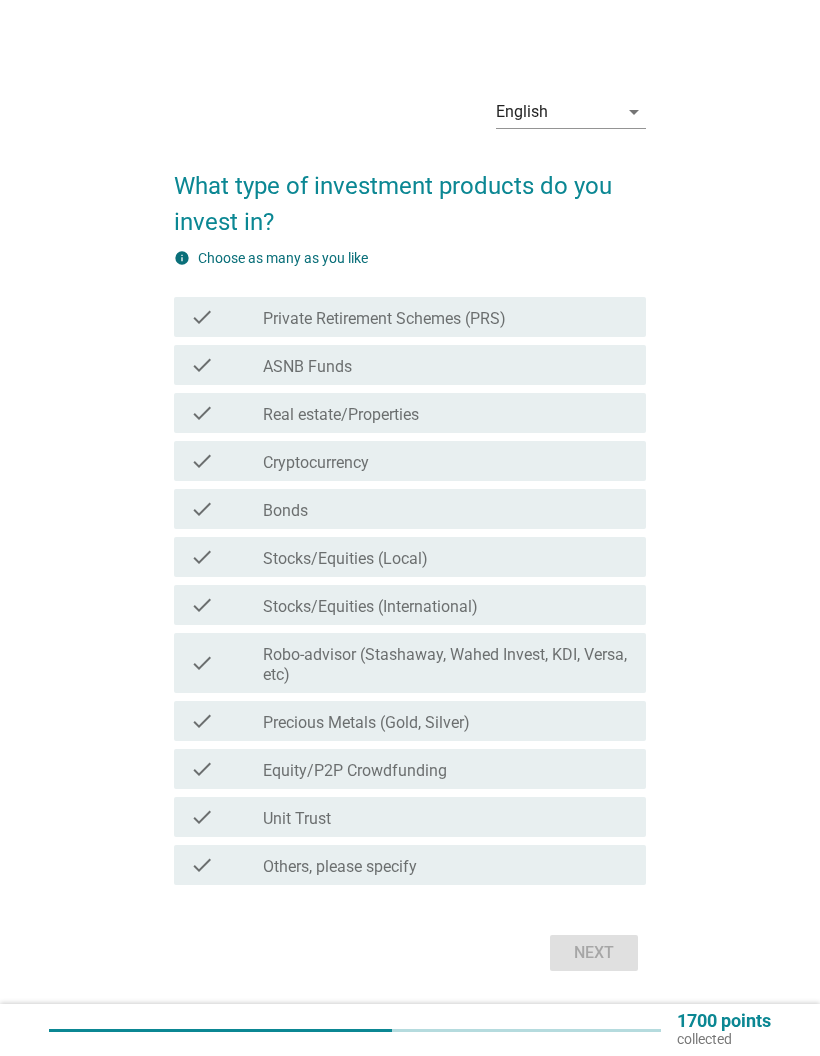 click on "check_box_outline_blank Private Retirement Schemes (PRS)" at bounding box center [446, 317] 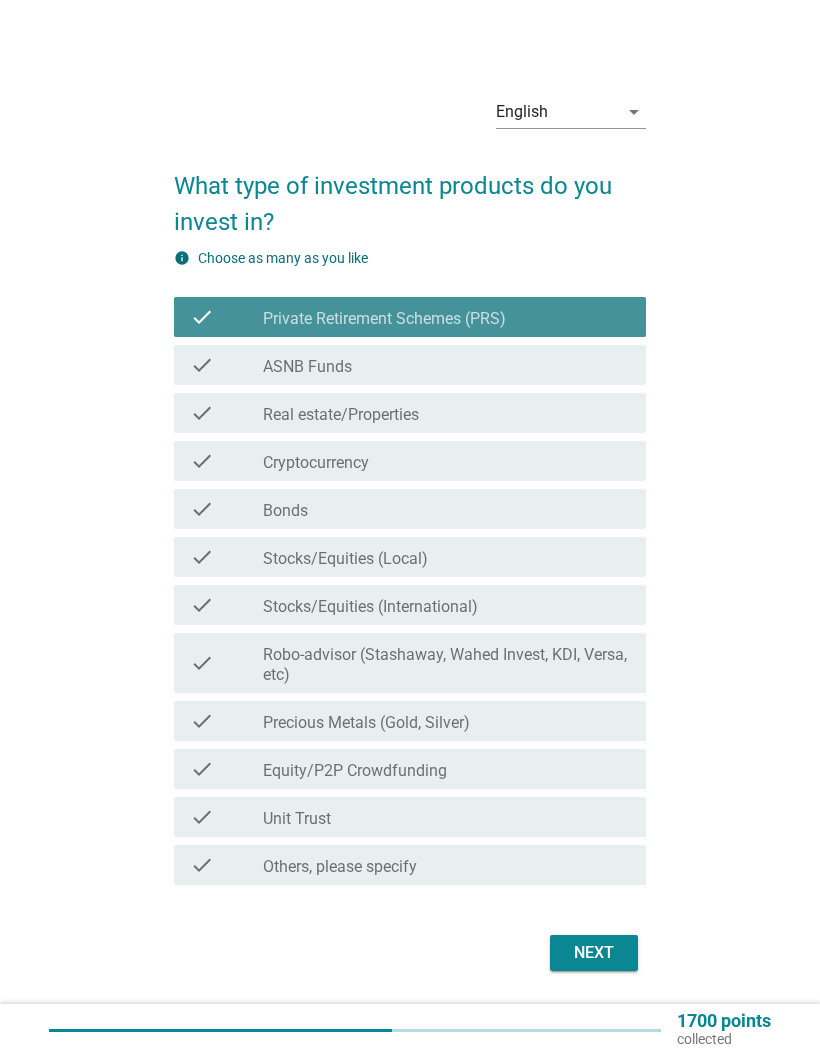 click on "check     check_box_outline_blank Real estate/Properties" at bounding box center (410, 413) 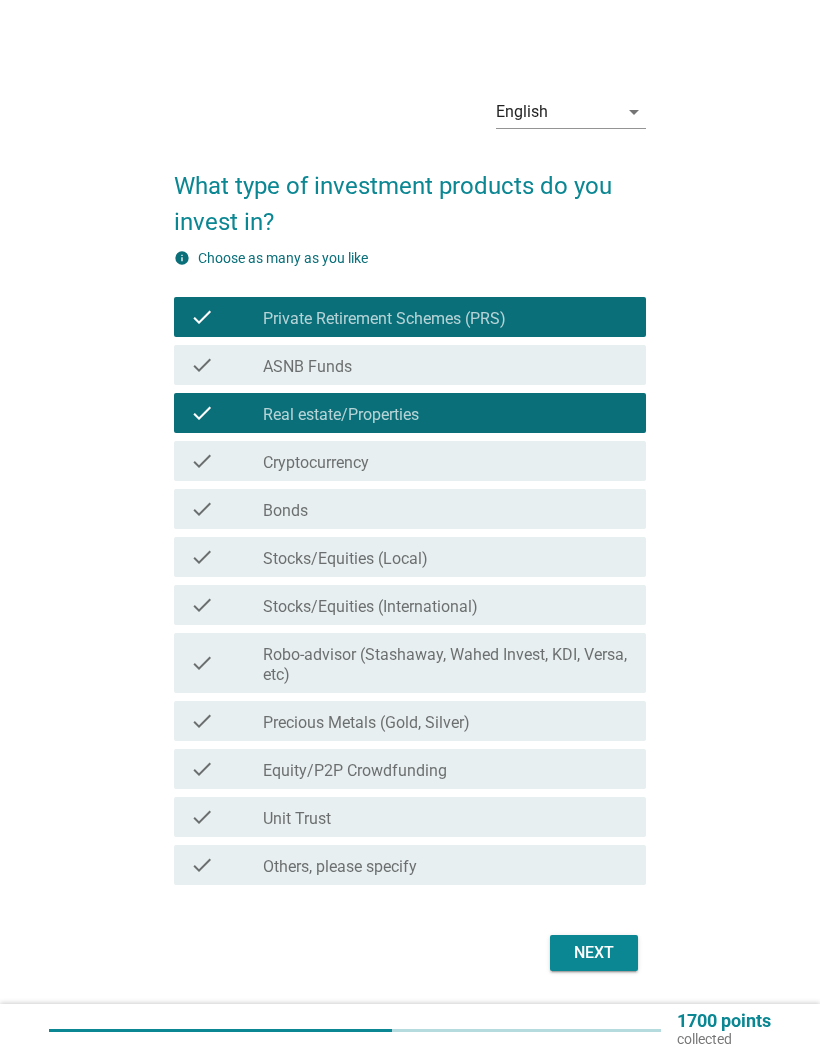 click on "check_box_outline_blank ASNB Funds" at bounding box center (446, 365) 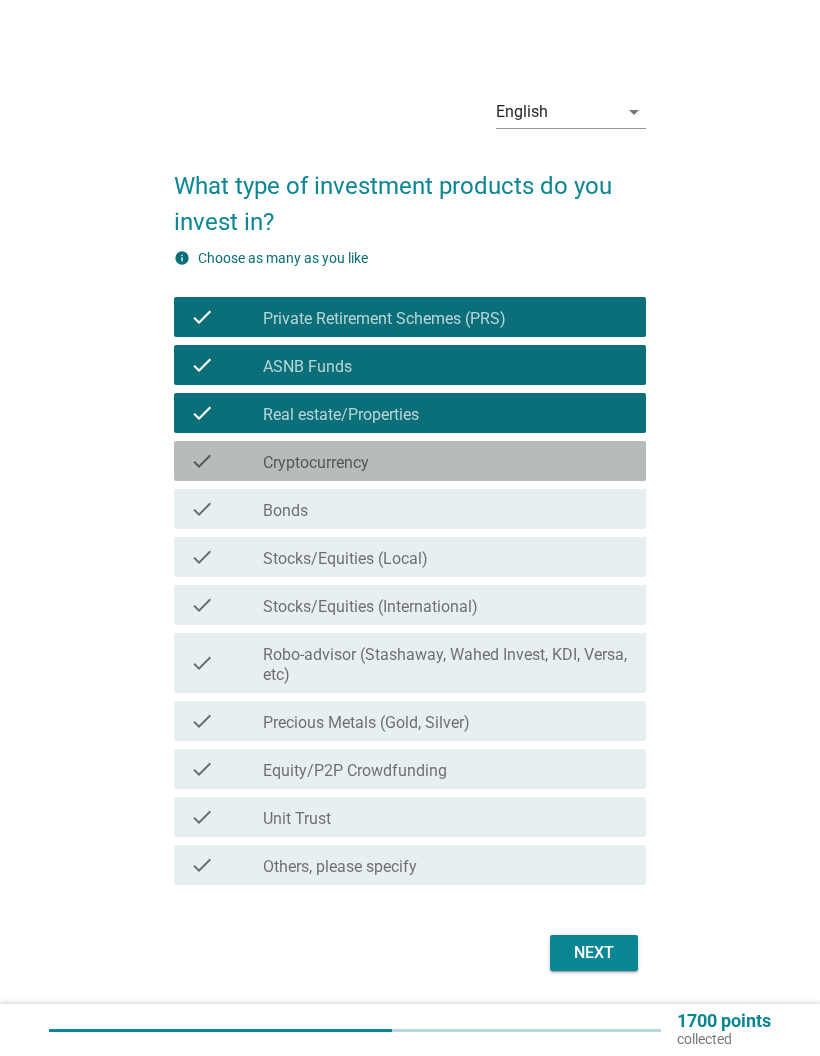 click on "check_box_outline_blank Stocks/Equities (Local)" at bounding box center [446, 557] 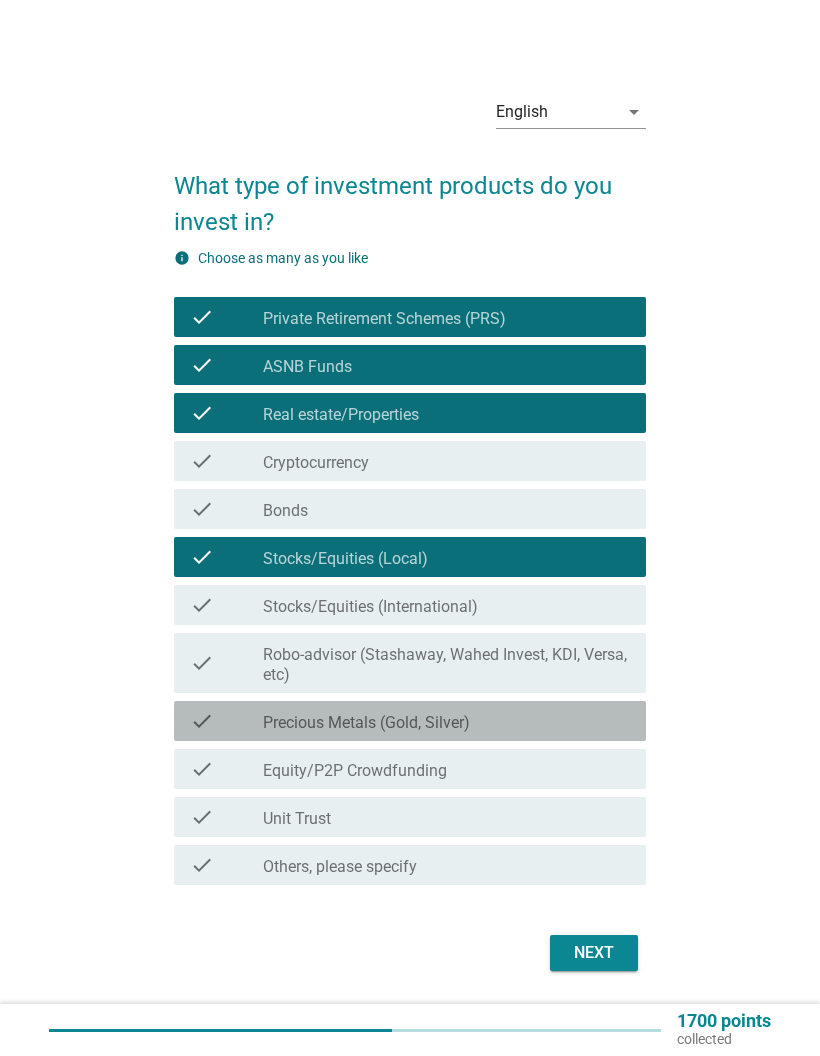 click on "check_box_outline_blank Unit Trust" at bounding box center [446, 817] 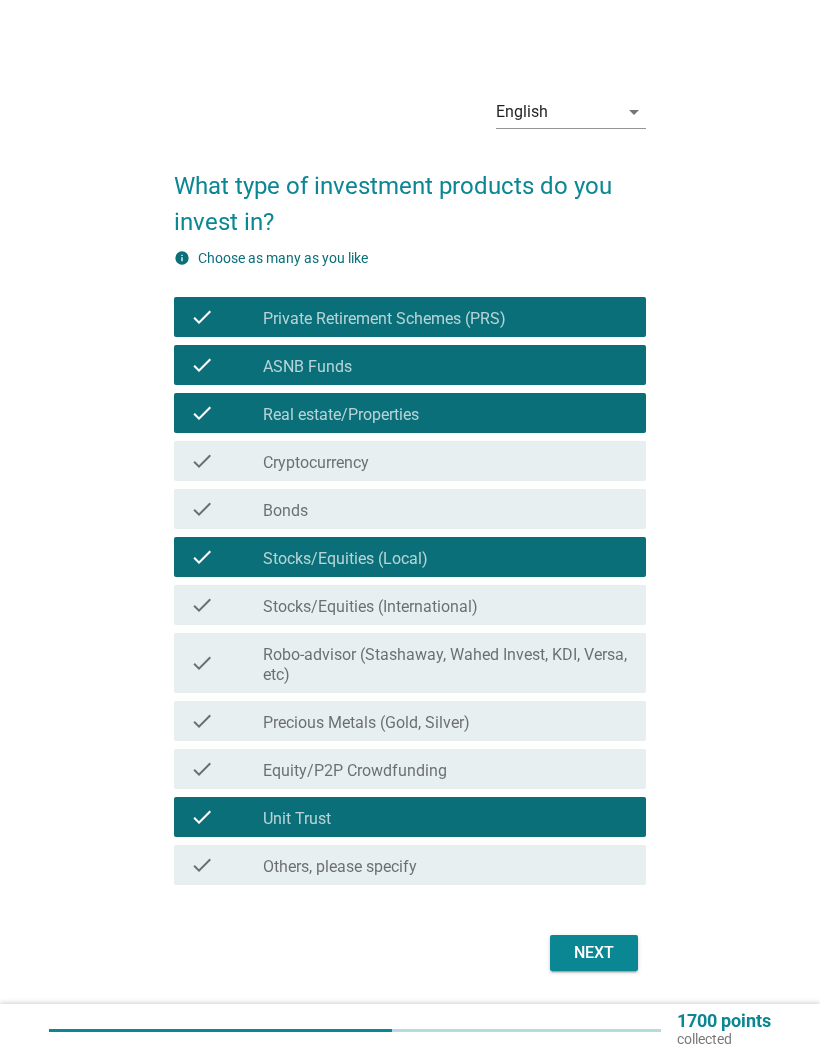 click on "Next" at bounding box center (594, 953) 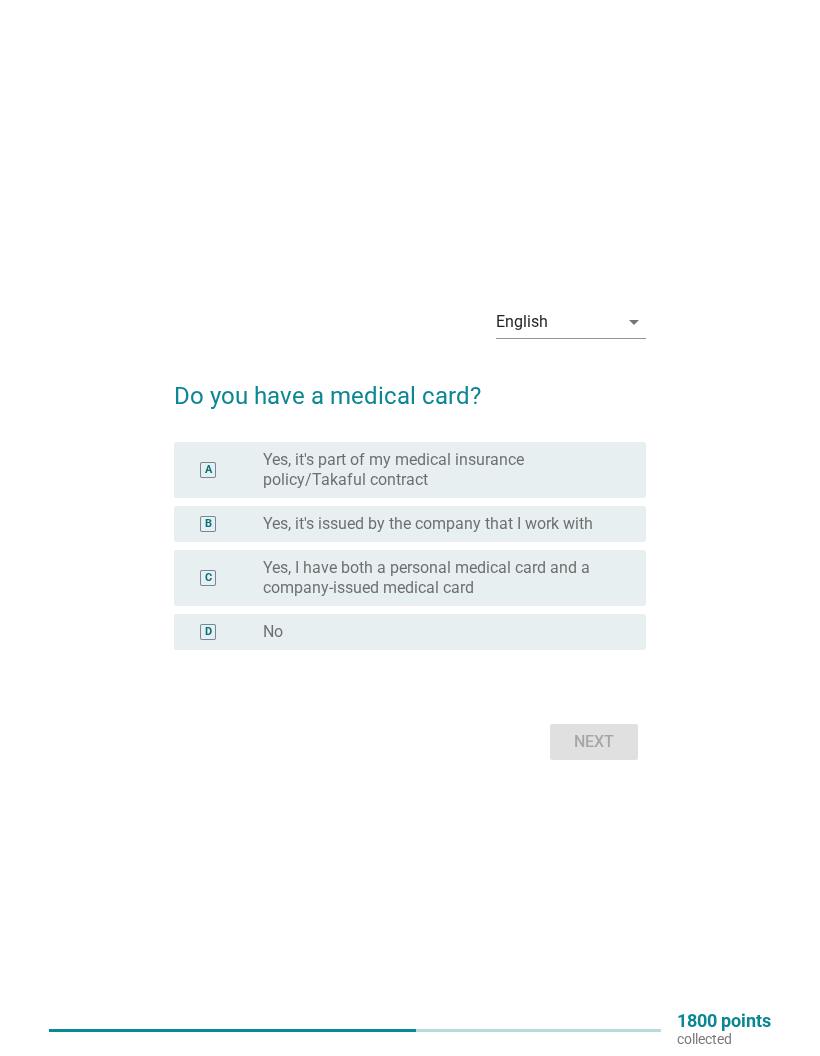 click on "Yes, it's part of my medical insurance policy/Takaful contract" at bounding box center [438, 470] 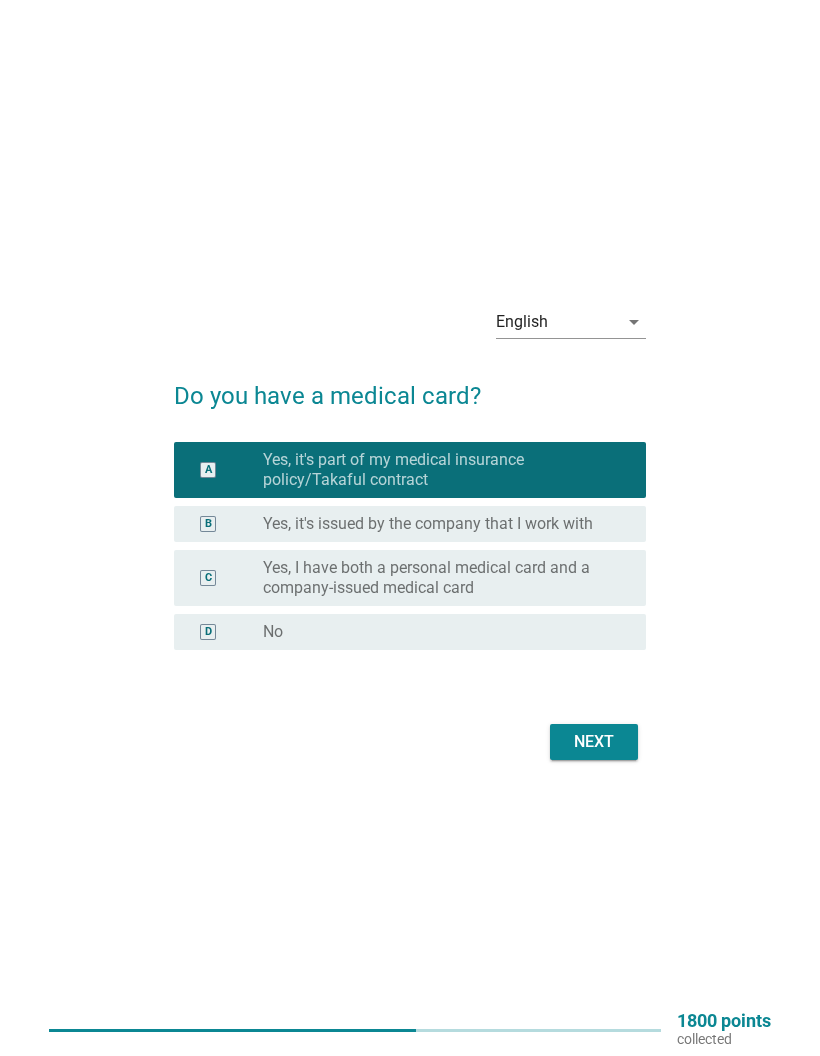 click on "Next" at bounding box center (594, 742) 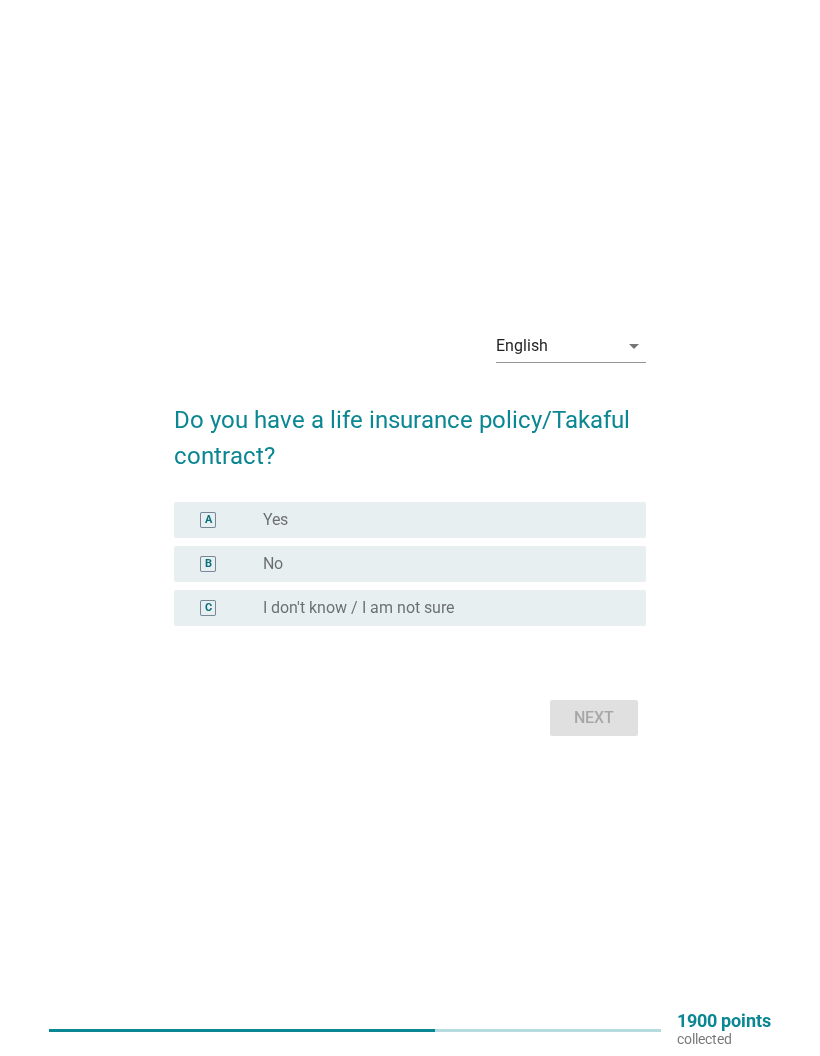 click on "radio_button_unchecked Yes" at bounding box center (438, 520) 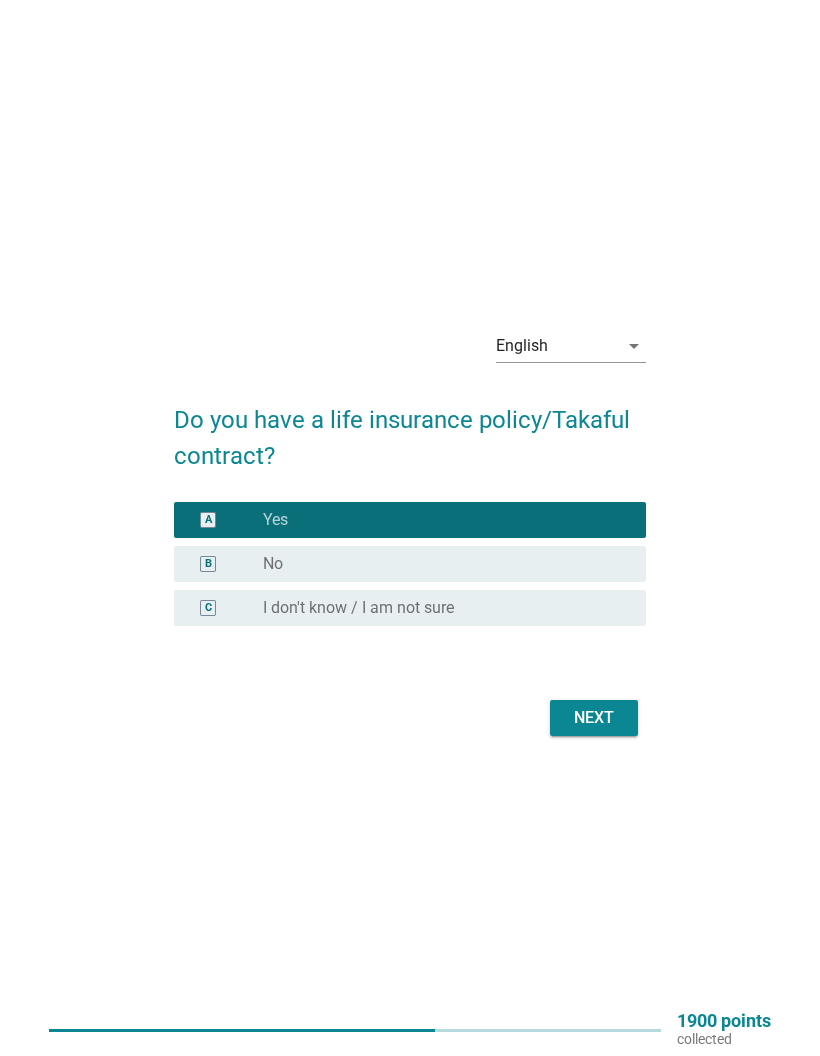 click on "Next" at bounding box center (594, 718) 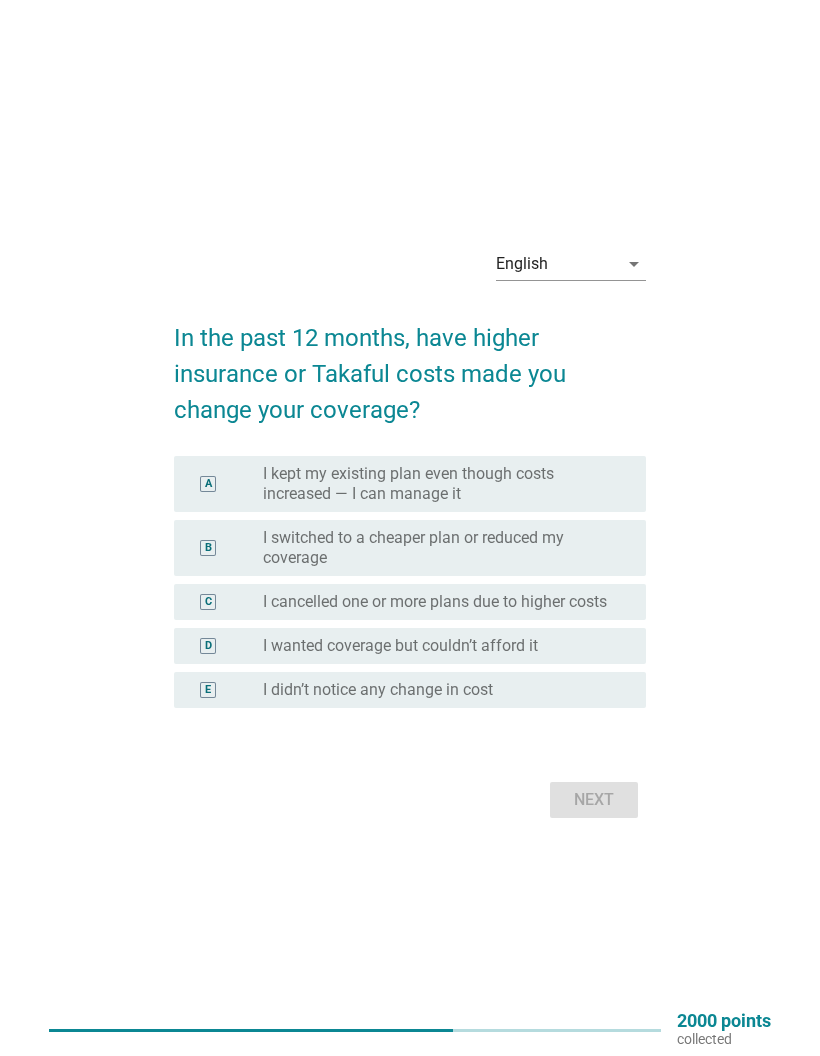 click on "I kept my existing plan even though costs increased — I can manage it" at bounding box center [438, 484] 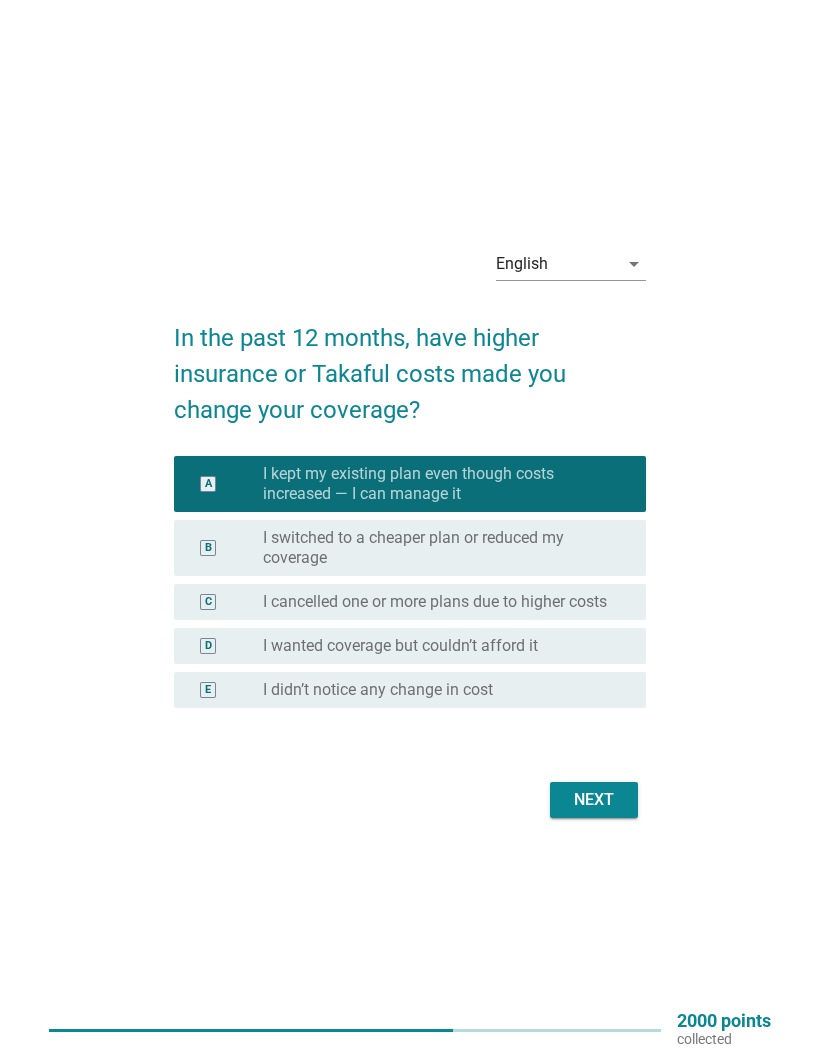 click on "Next" at bounding box center (594, 800) 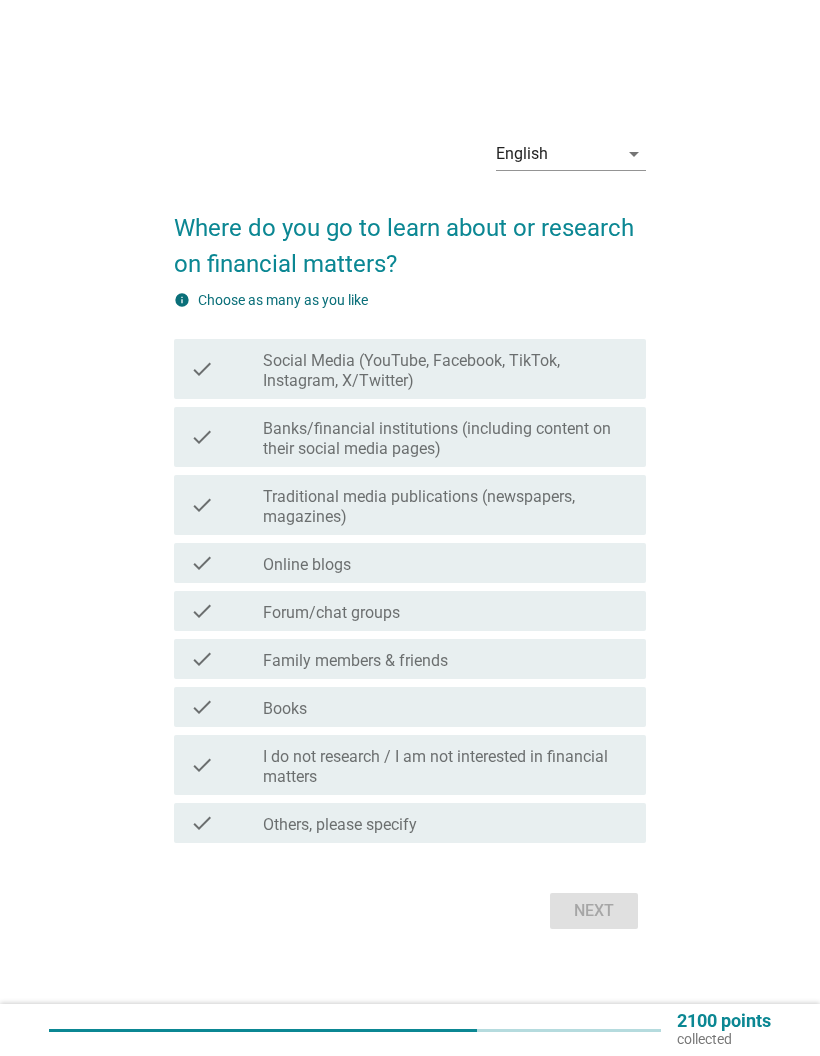 click on "Social Media (YouTube, Facebook, TikTok, Instagram, X/Twitter)" at bounding box center (446, 371) 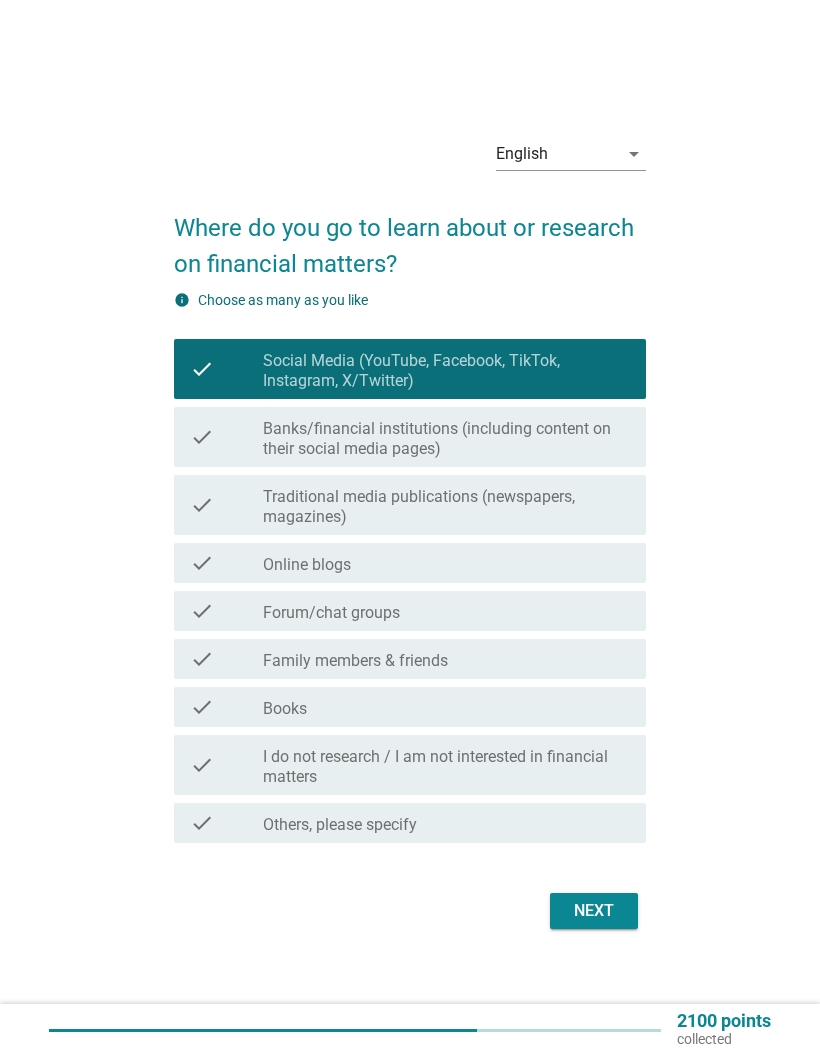 click on "Banks/financial institutions (including content on their social media pages)" at bounding box center [446, 439] 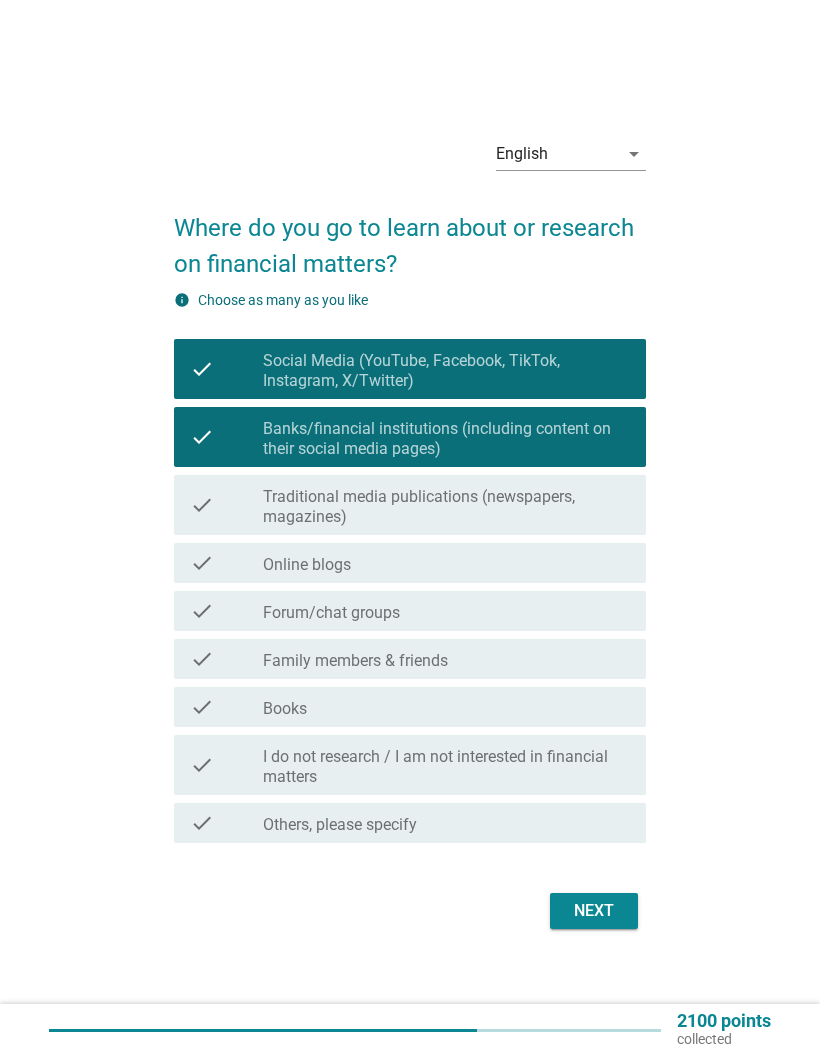 click on "check     check_box_outline_blank Online blogs" at bounding box center [410, 563] 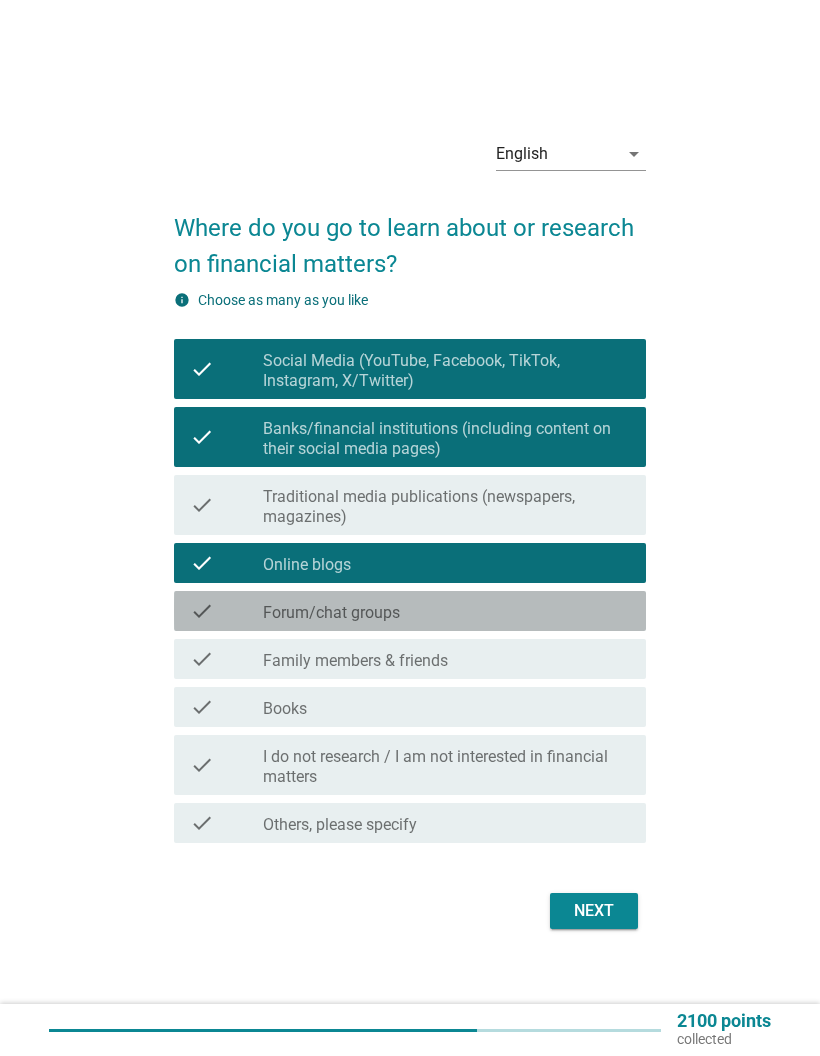 click on "check_box_outline_blank Books" at bounding box center (446, 707) 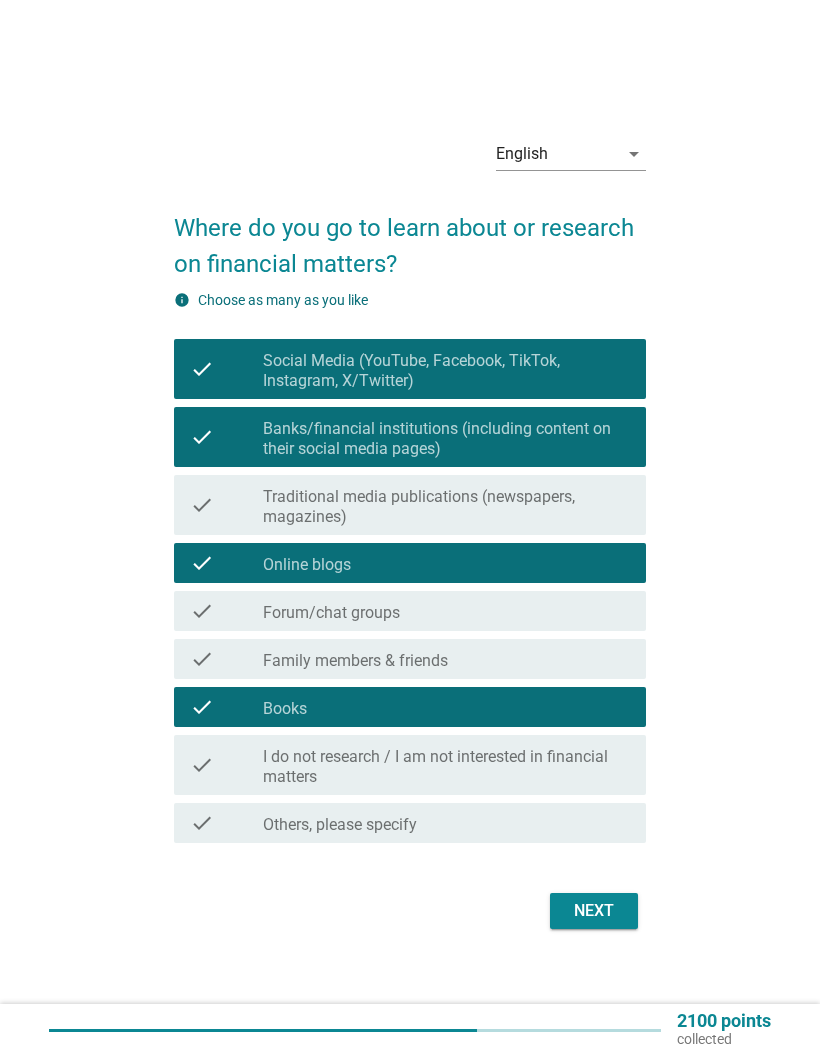 click on "Next" at bounding box center (594, 911) 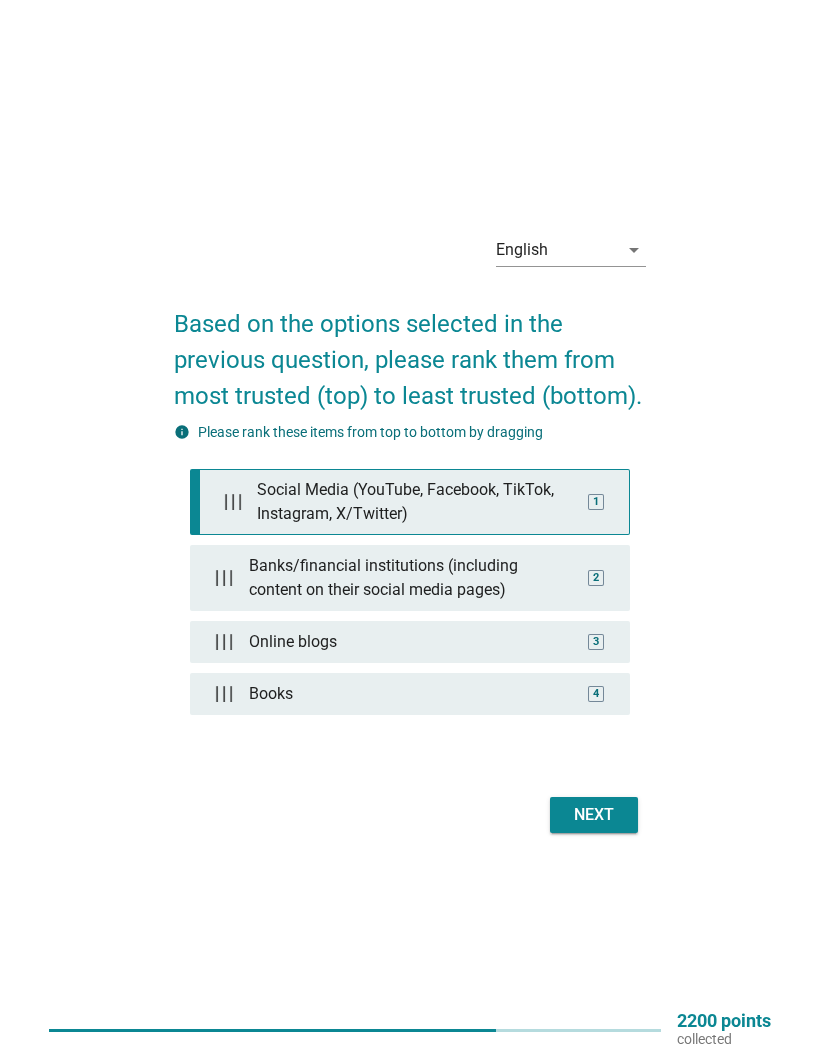 type 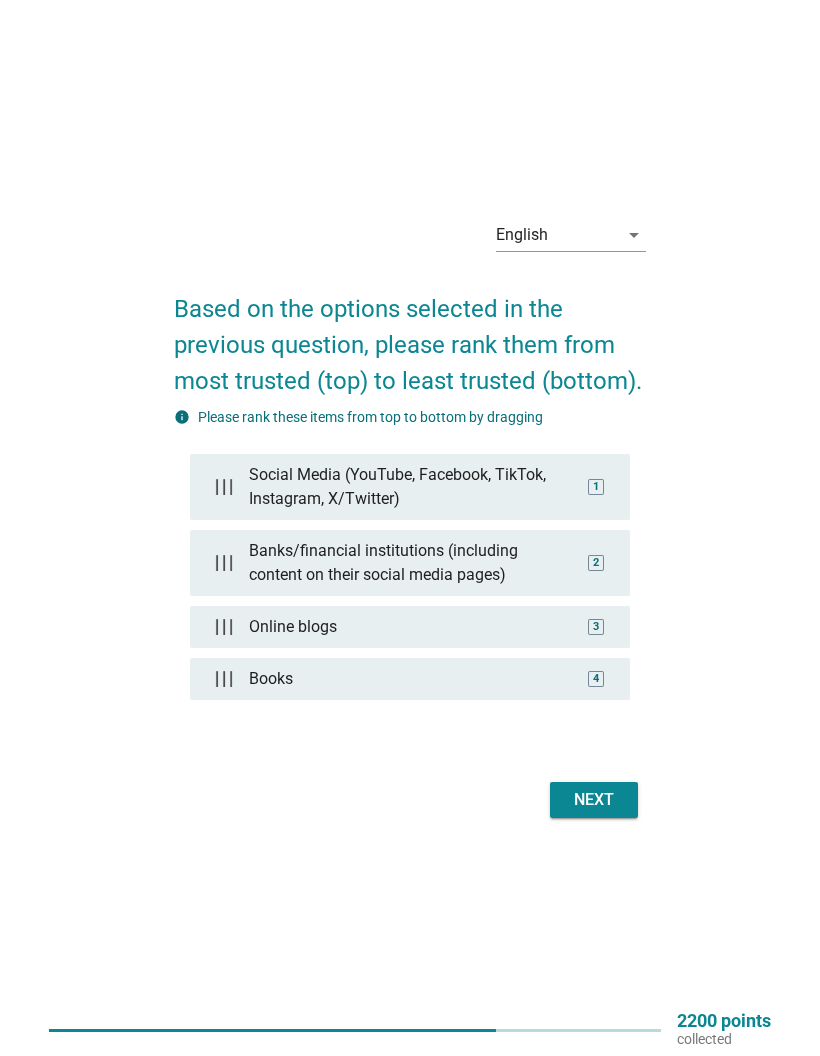 scroll, scrollTop: 14, scrollLeft: 0, axis: vertical 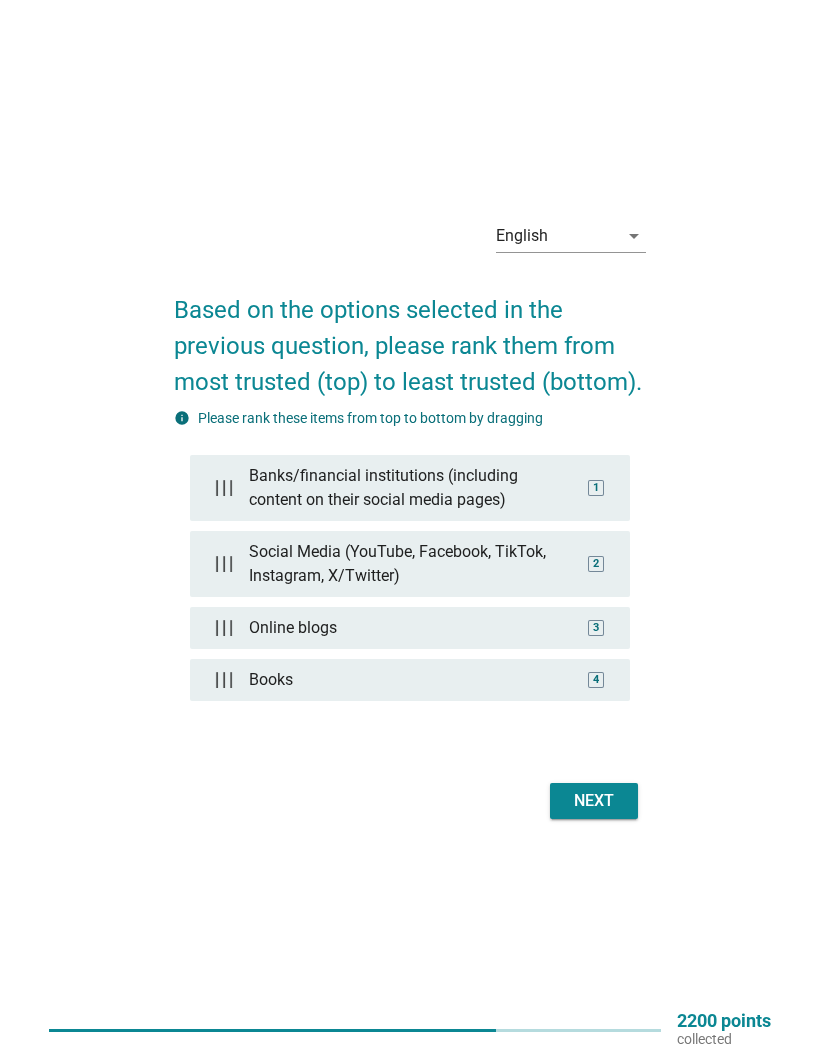 click on "Next" at bounding box center [594, 801] 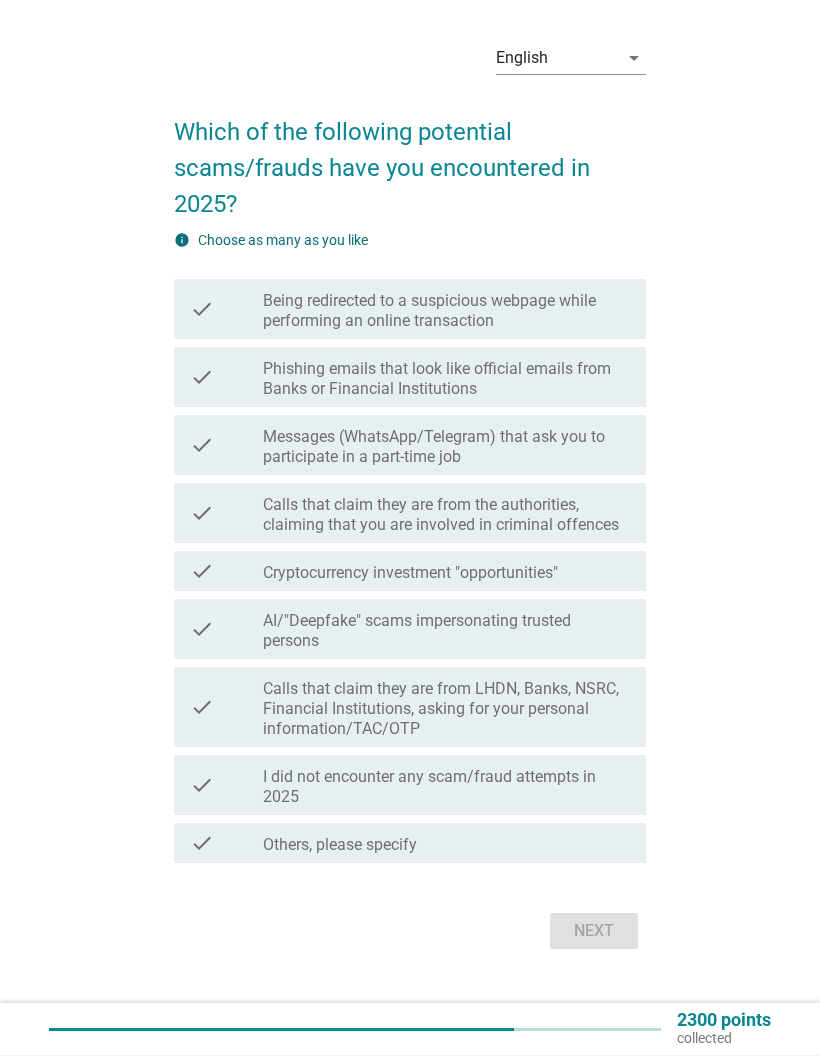 scroll, scrollTop: 48, scrollLeft: 0, axis: vertical 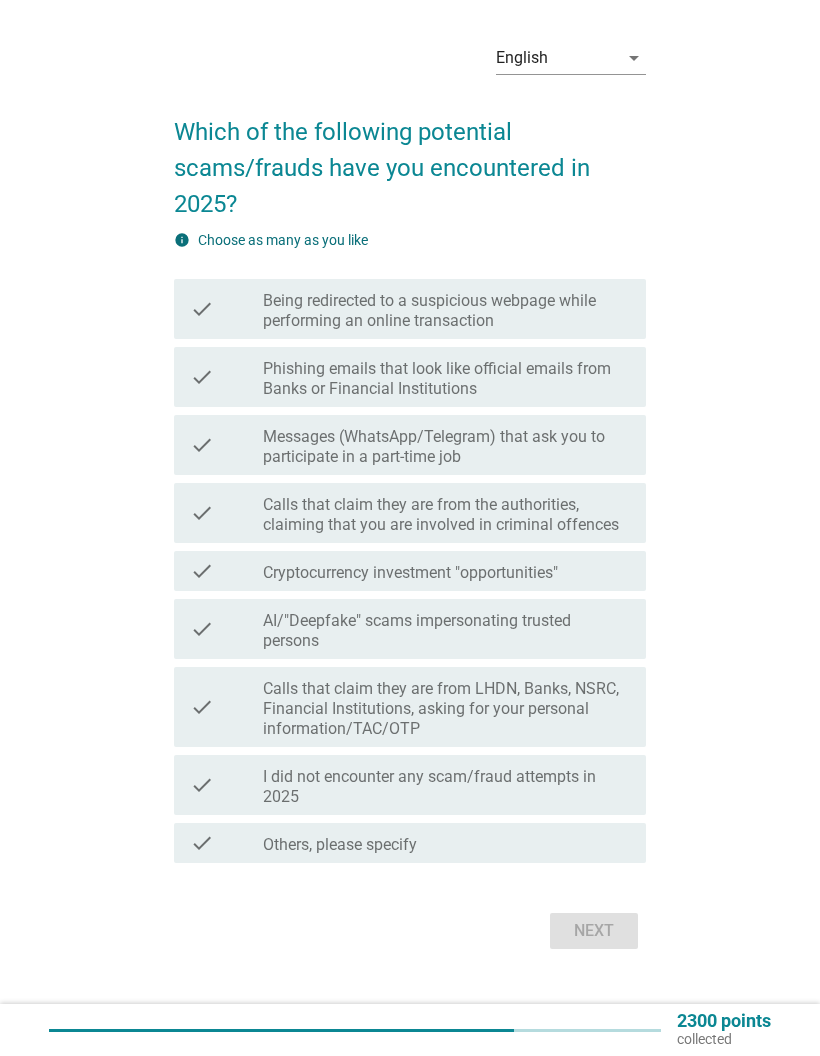 click on "Calls that claim they are from LHDN, Banks, NSRC, Financial Institutions, asking for your personal information/TAC/OTP" at bounding box center [446, 709] 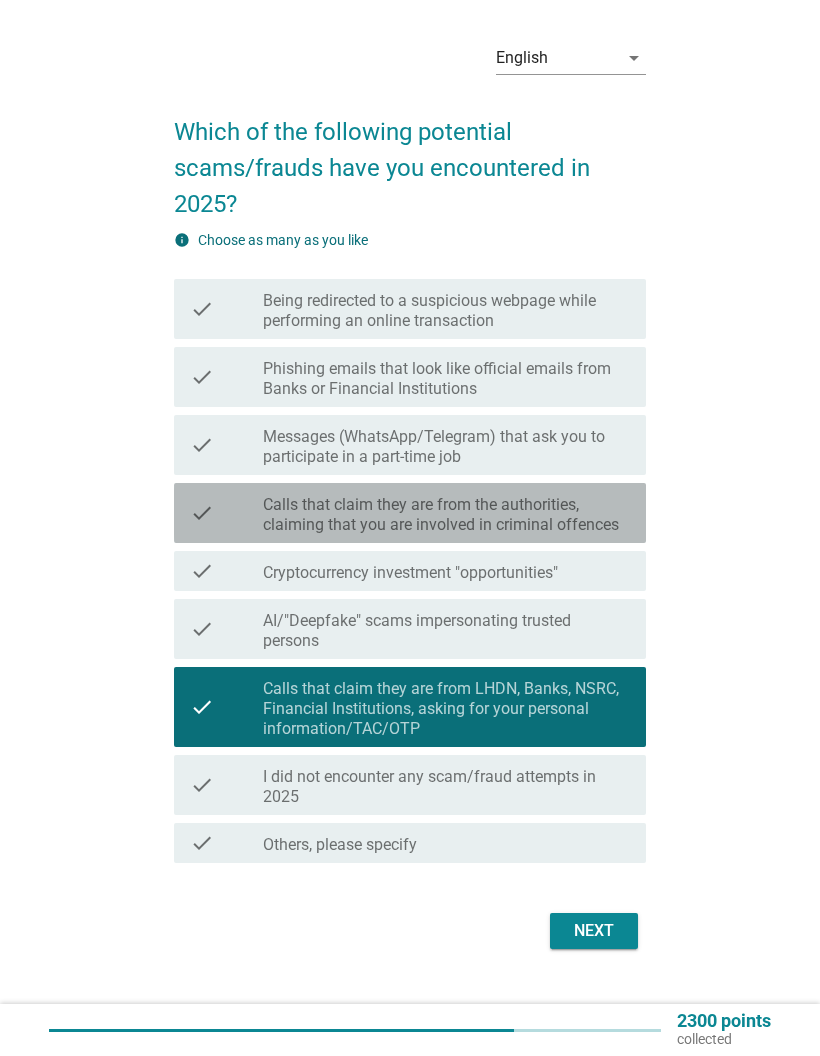click on "Calls that claim they are from the authorities, claiming that you are involved in criminal offences" at bounding box center [446, 515] 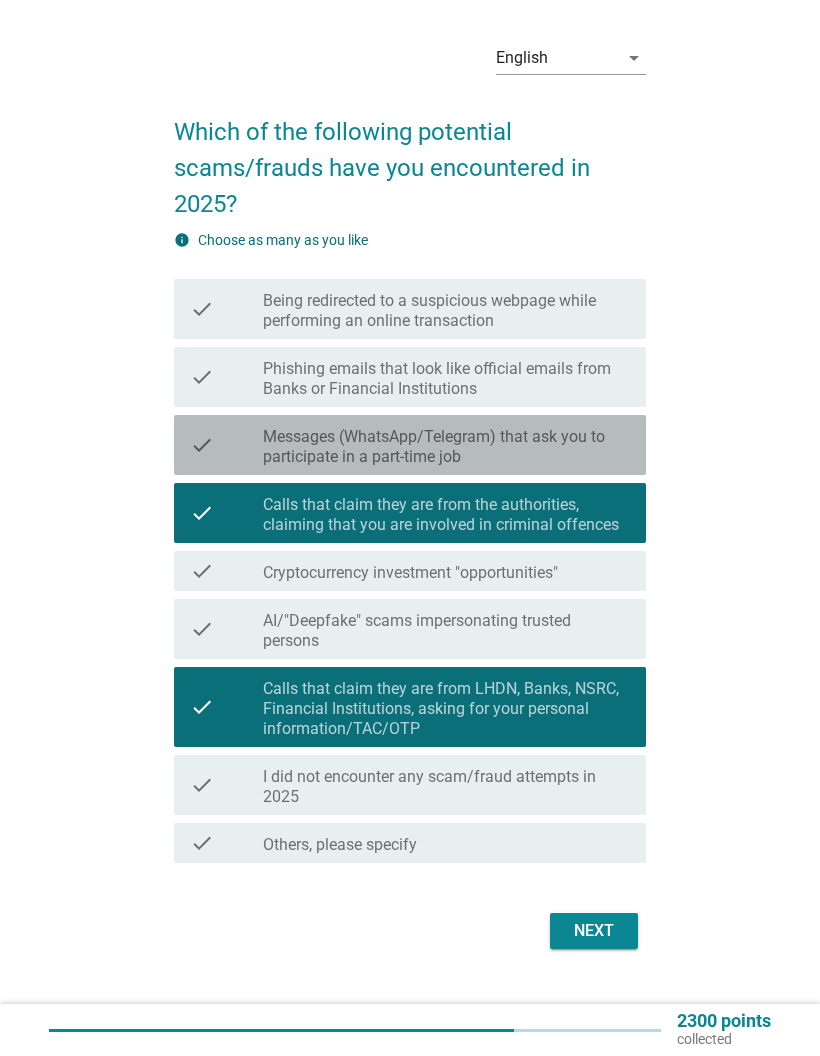 click on "Messages (WhatsApp/Telegram) that ask you to participate in a part-time job" at bounding box center [446, 447] 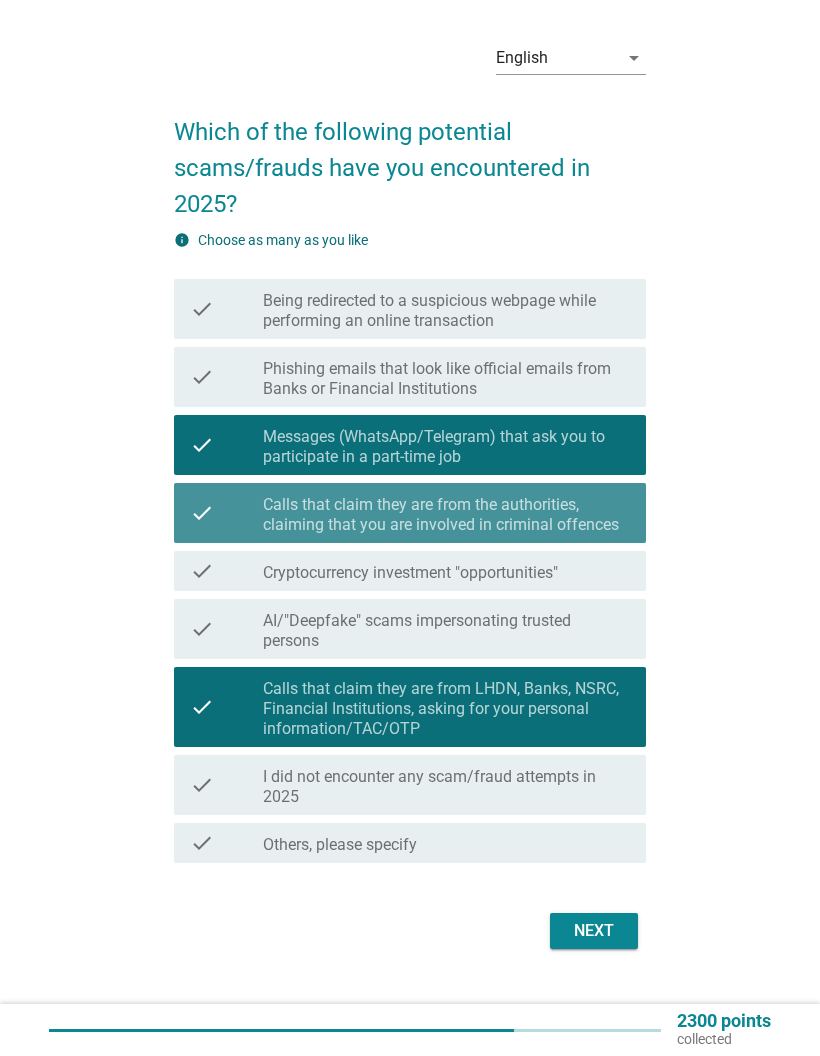 click on "Calls that claim they are from the authorities, claiming that you are involved in criminal offences" at bounding box center (446, 515) 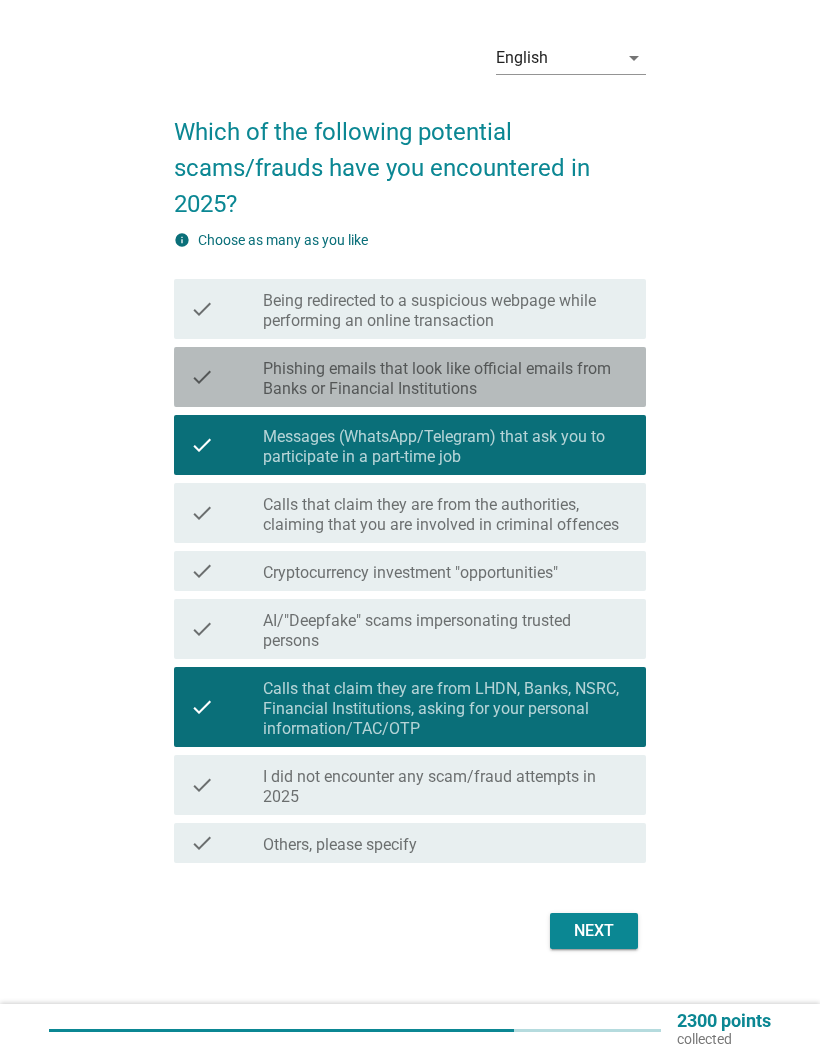 click on "Phishing emails that look like official emails from Banks or Financial Institutions" at bounding box center [446, 379] 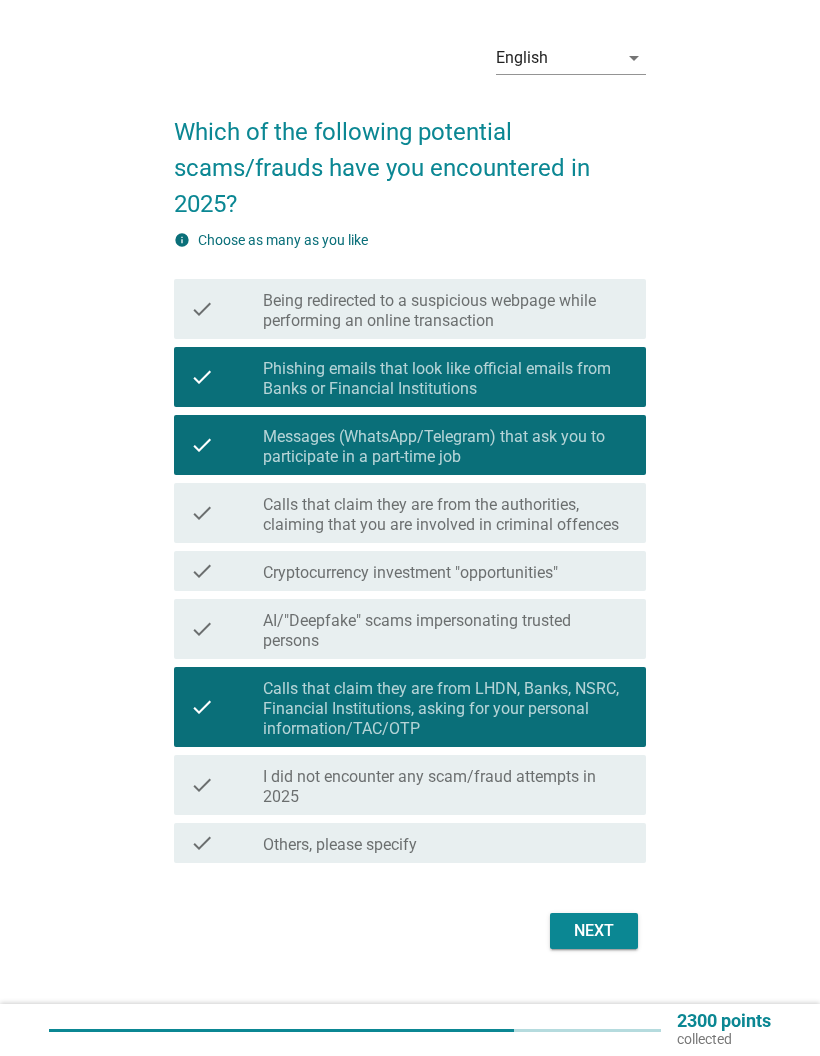click on "Next" at bounding box center [594, 931] 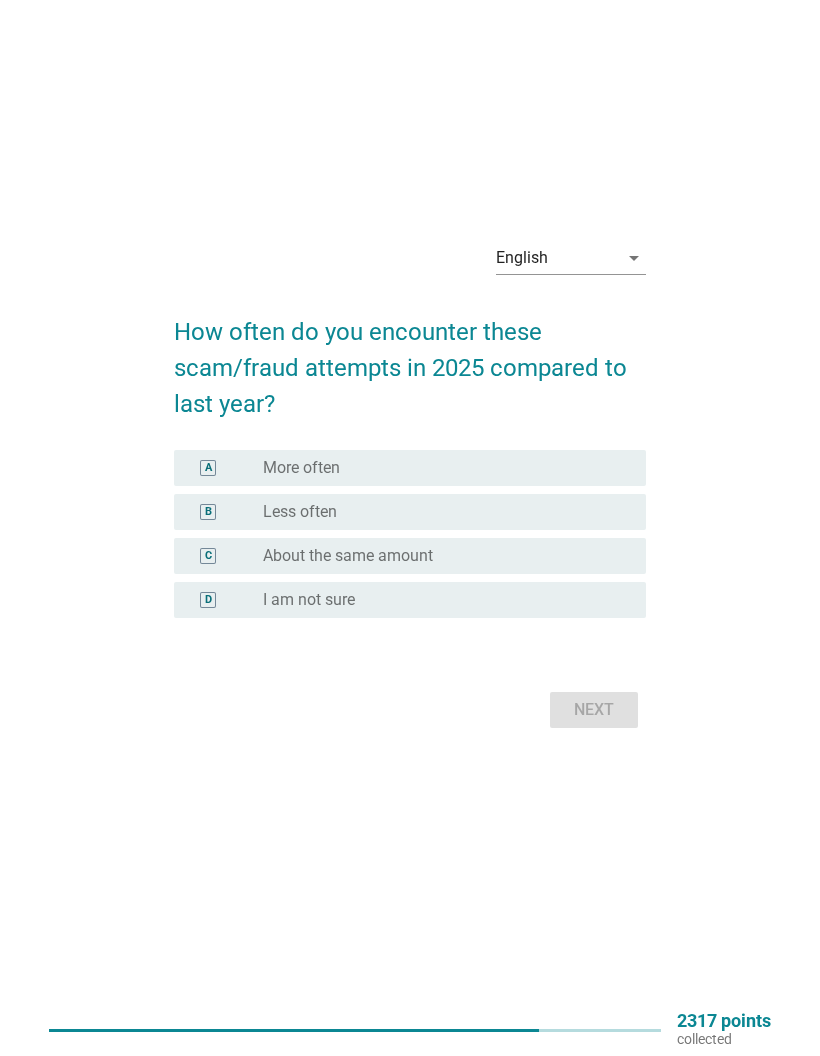 scroll, scrollTop: 0, scrollLeft: 0, axis: both 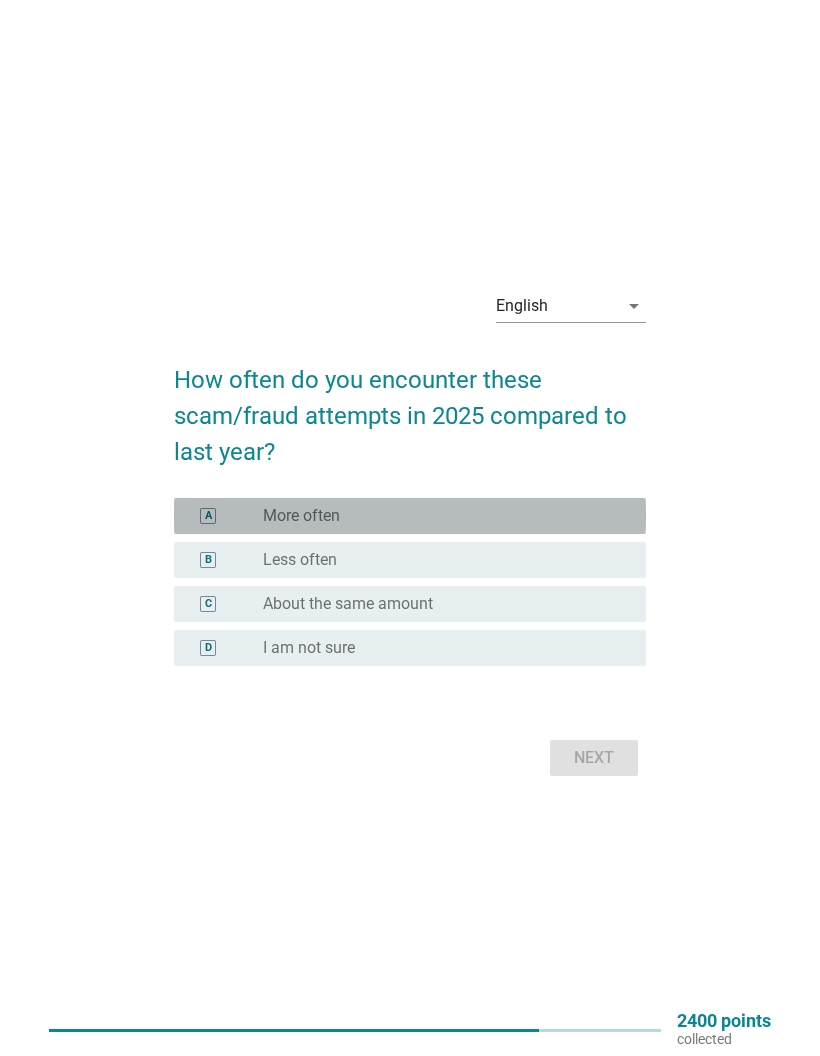 click on "radio_button_unchecked Less often" at bounding box center [438, 560] 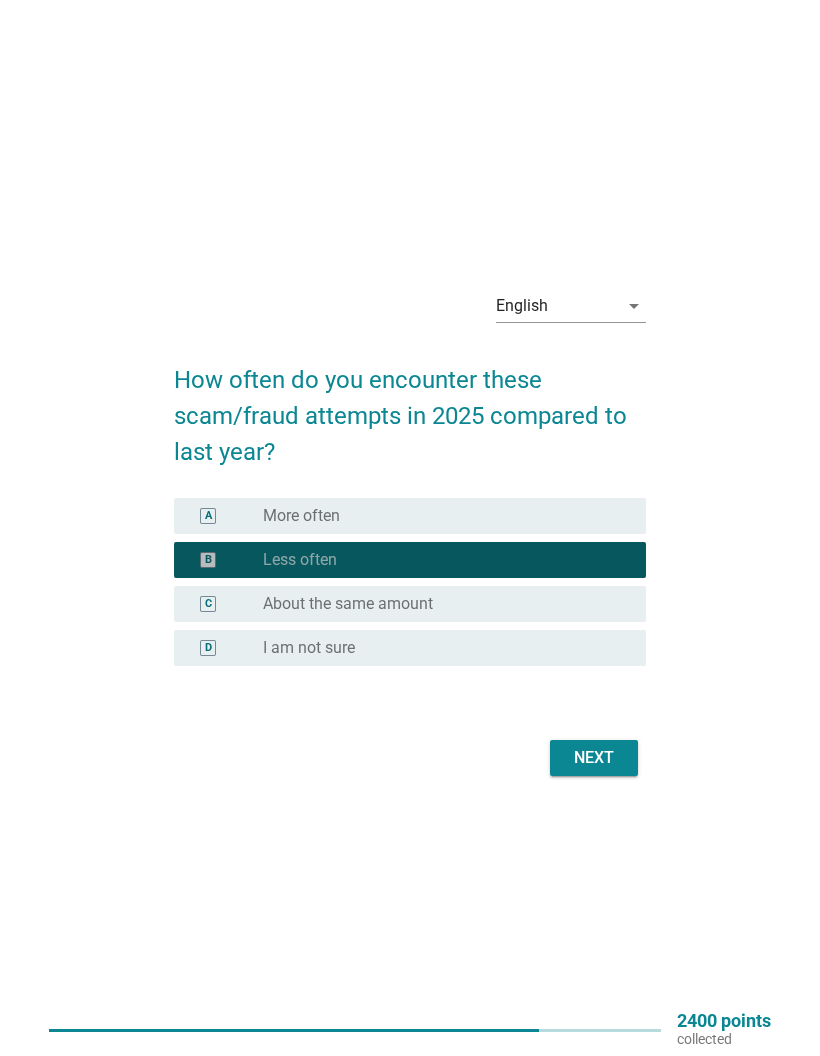 click on "radio_button_unchecked About the same amount" at bounding box center (438, 604) 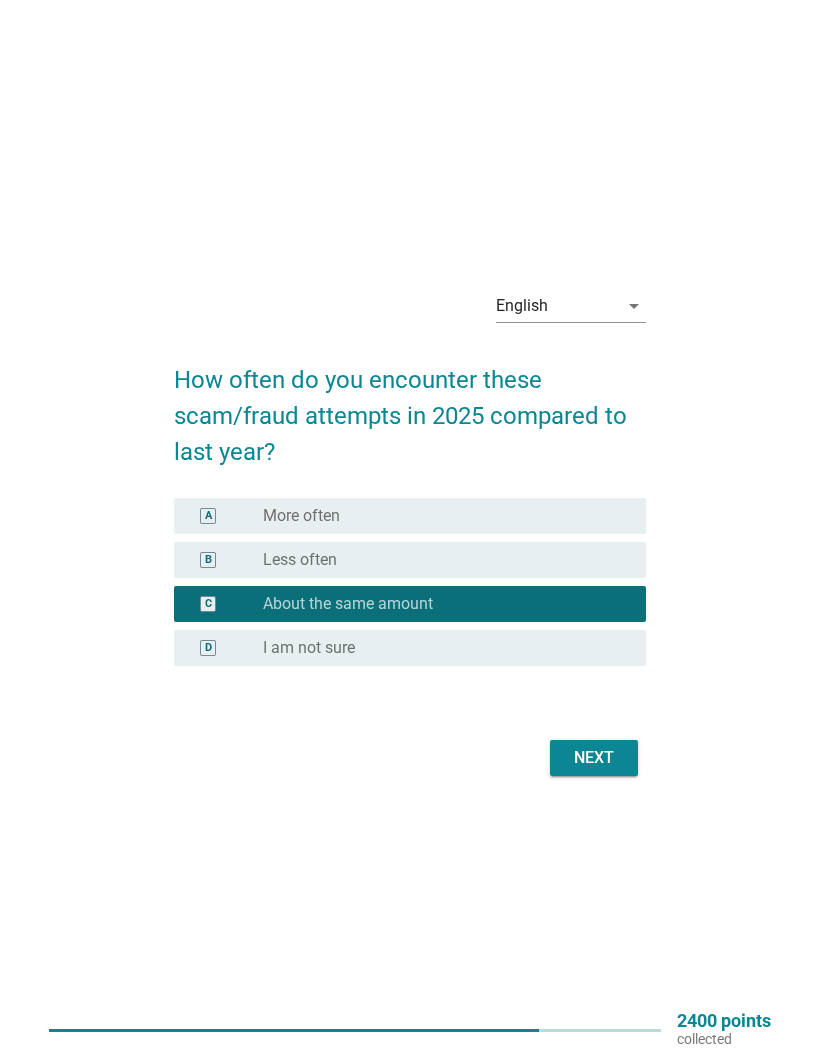 click on "Next" at bounding box center [594, 758] 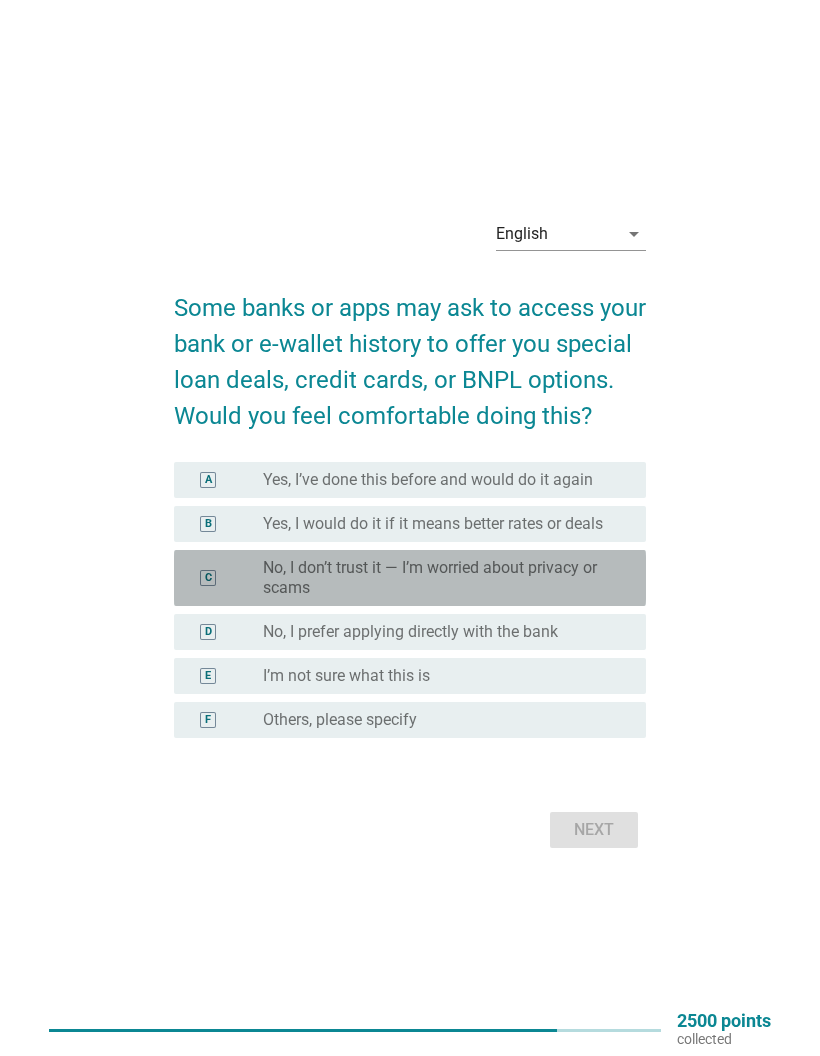 click on "radio_button_unchecked No, I prefer applying directly with the bank" at bounding box center [438, 632] 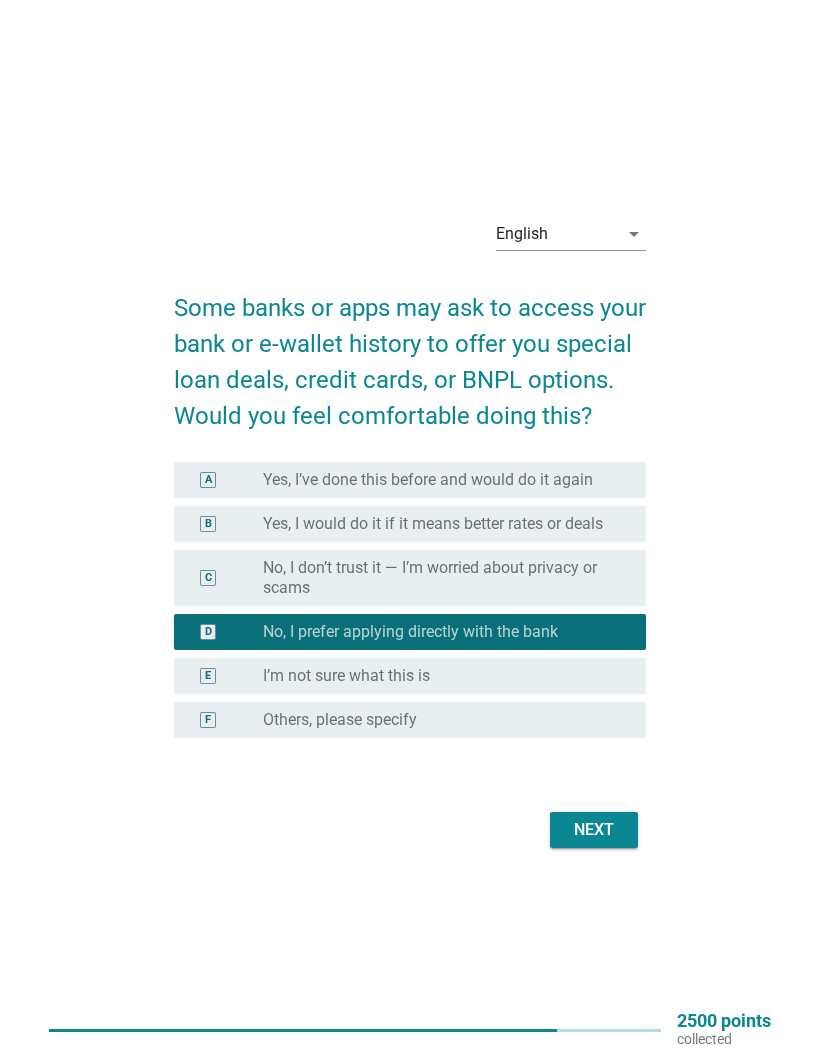 click on "Next" at bounding box center [594, 830] 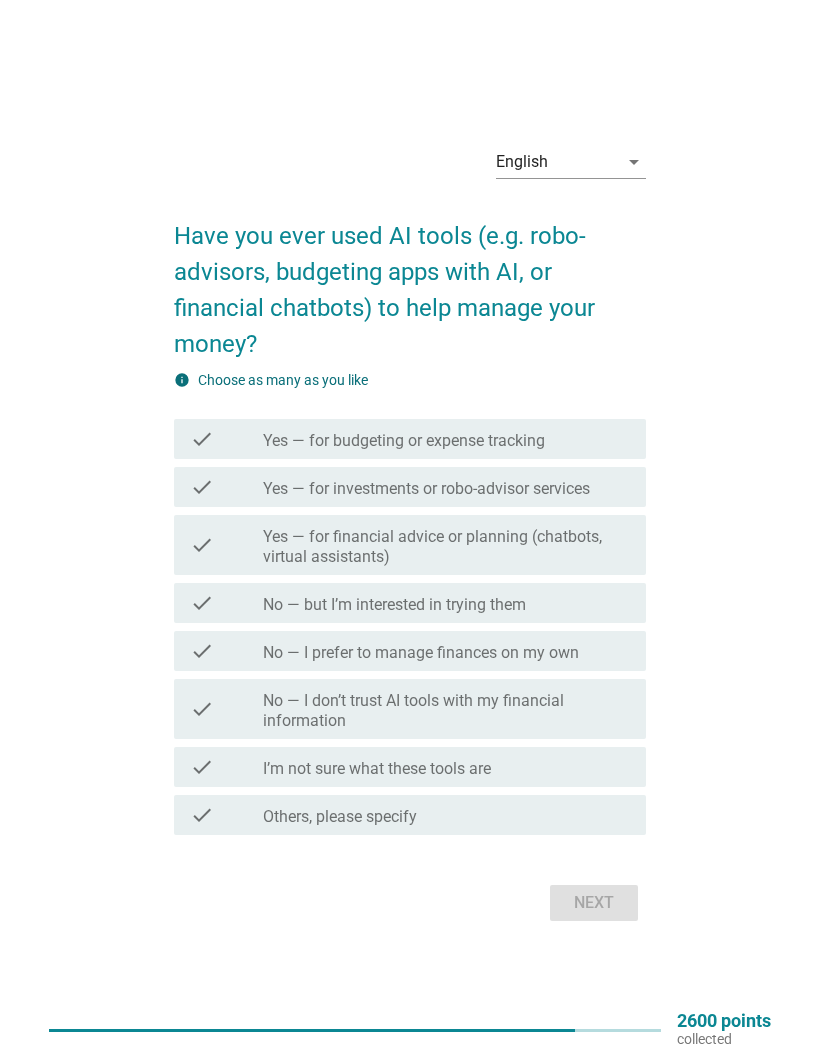 click on "check     check_box_outline_blank No — but I’m interested in trying them" at bounding box center (410, 603) 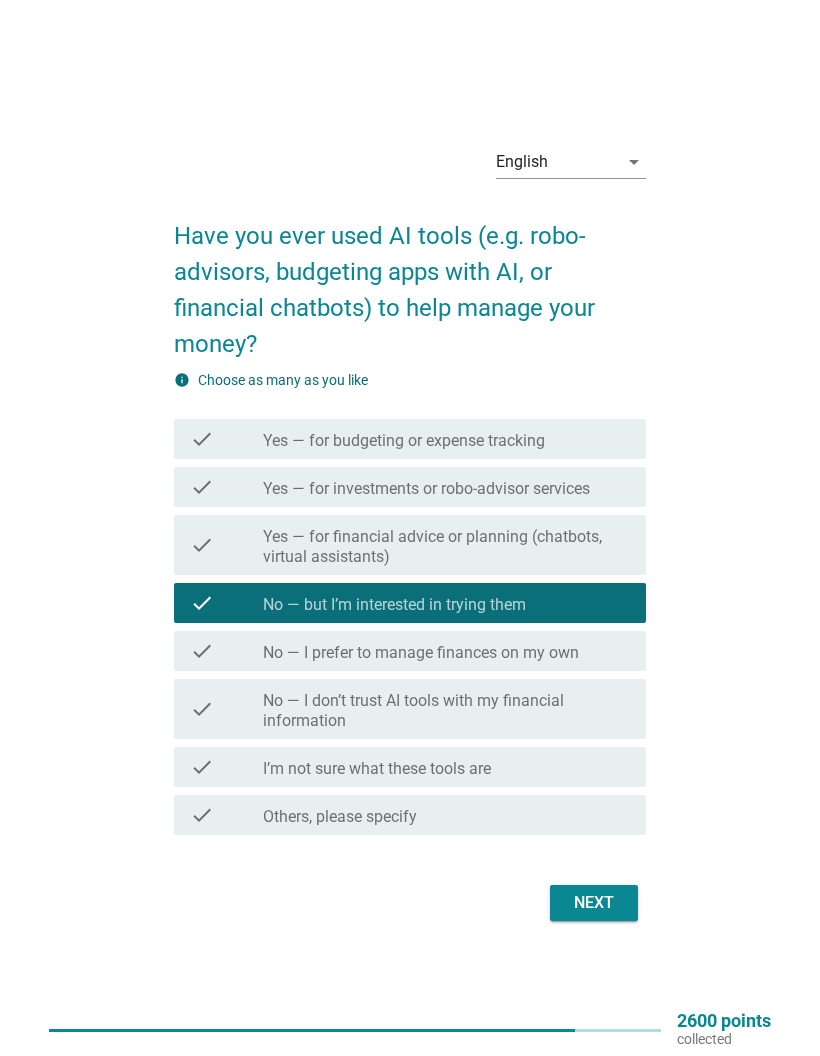 click on "Next" at bounding box center (594, 903) 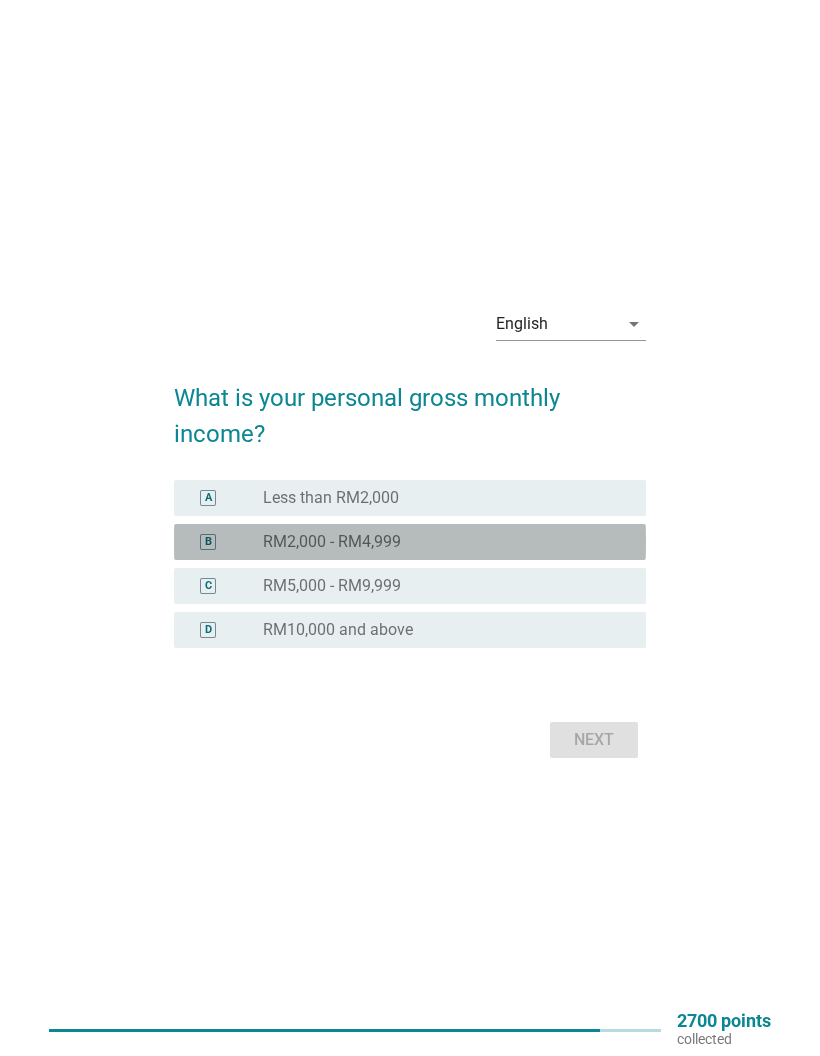 click on "radio_button_unchecked RM5,000 - RM9,999" at bounding box center [438, 586] 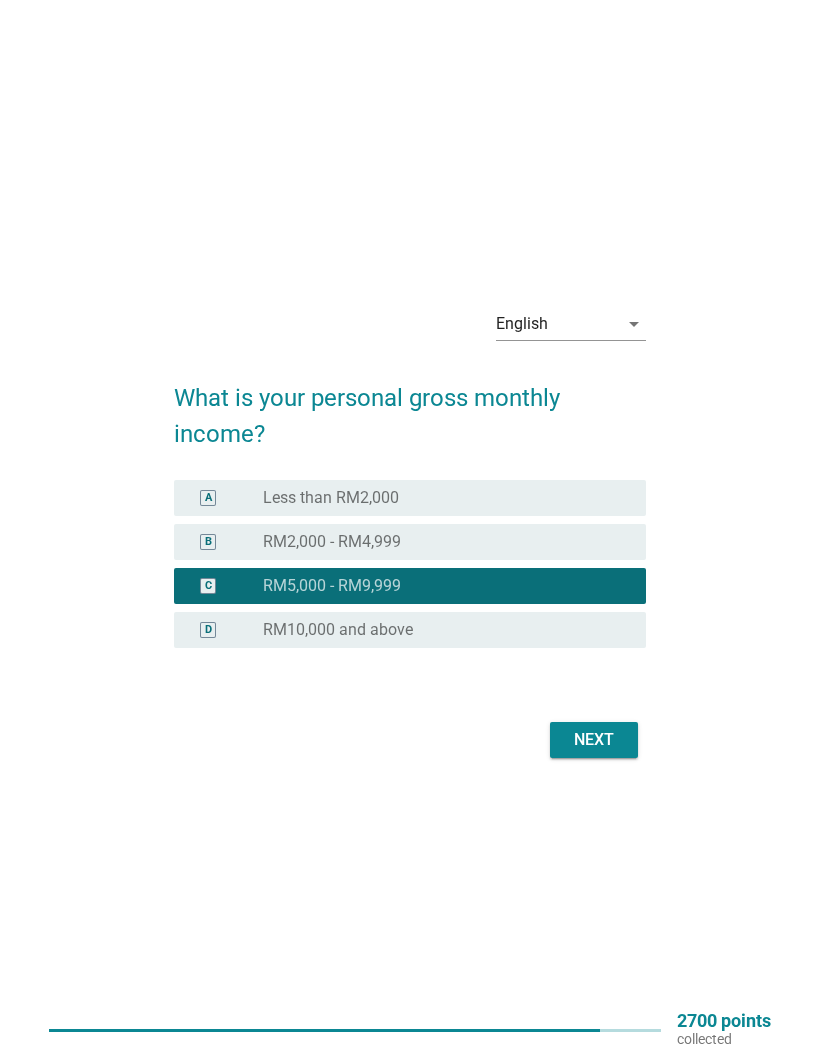 click on "Next" at bounding box center (594, 740) 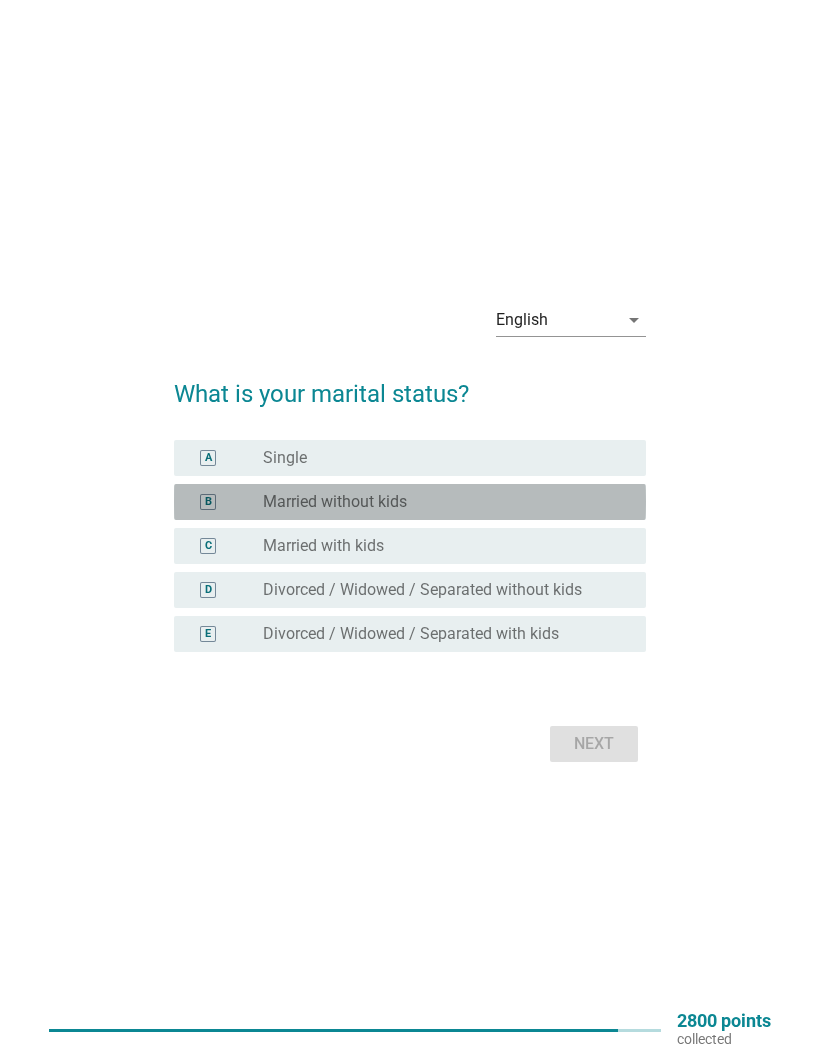 click on "radio_button_unchecked Married with kids" at bounding box center (438, 546) 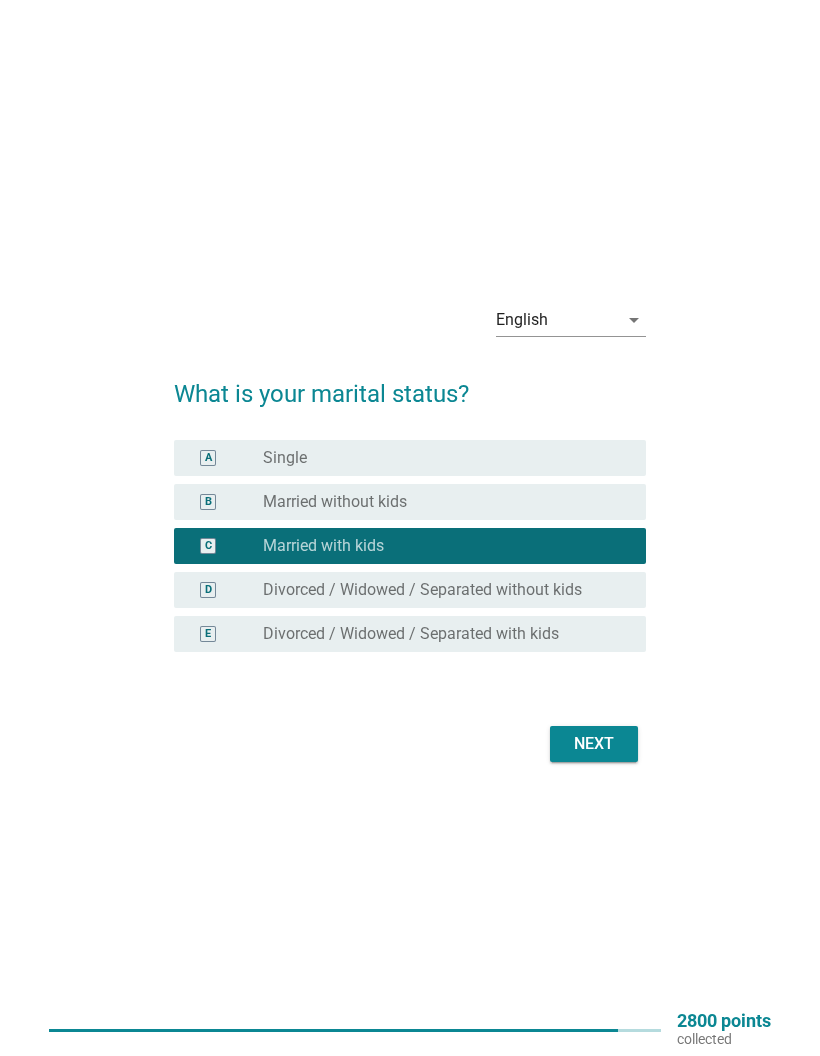 click on "radio_button_unchecked Married without kids" at bounding box center [438, 502] 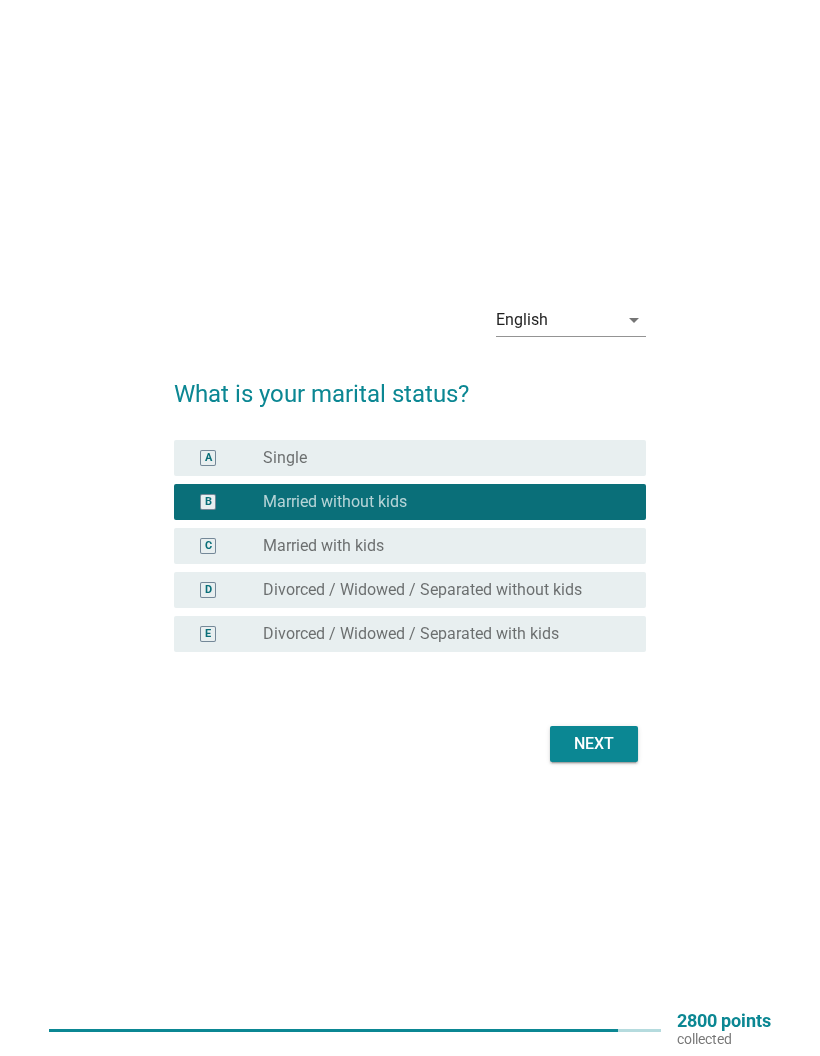 click on "Next" at bounding box center [594, 744] 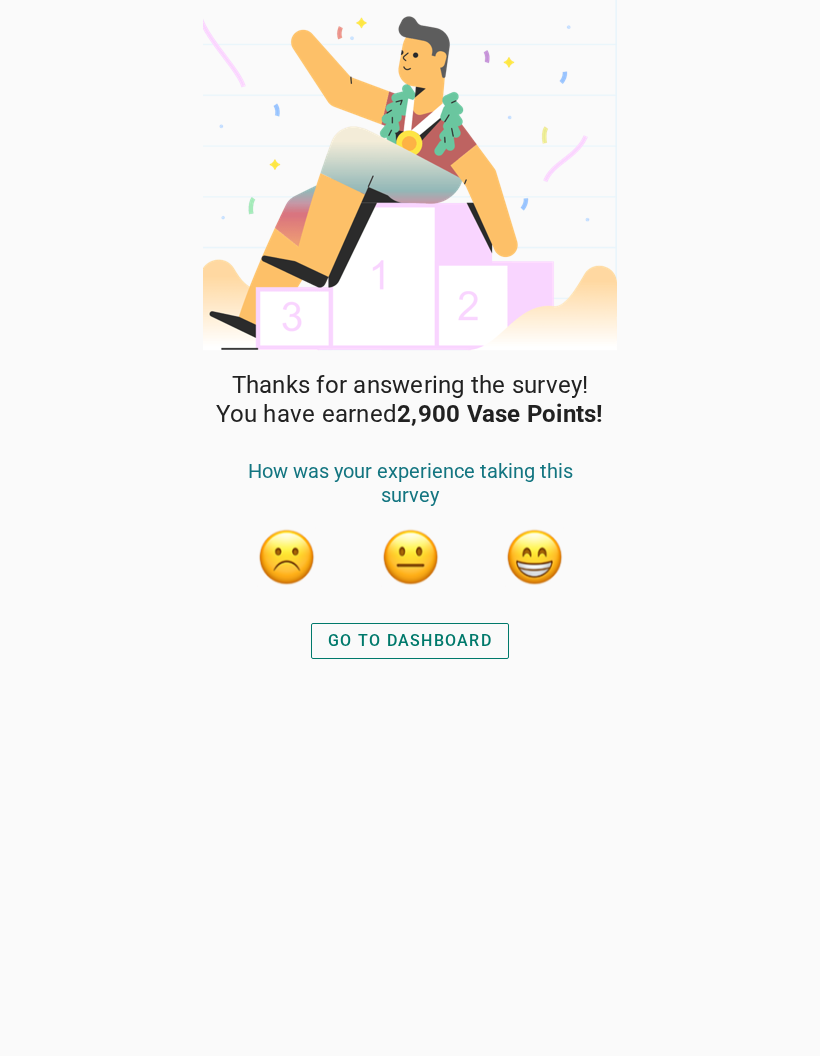 click on "GO TO DASHBOARD" at bounding box center [410, 641] 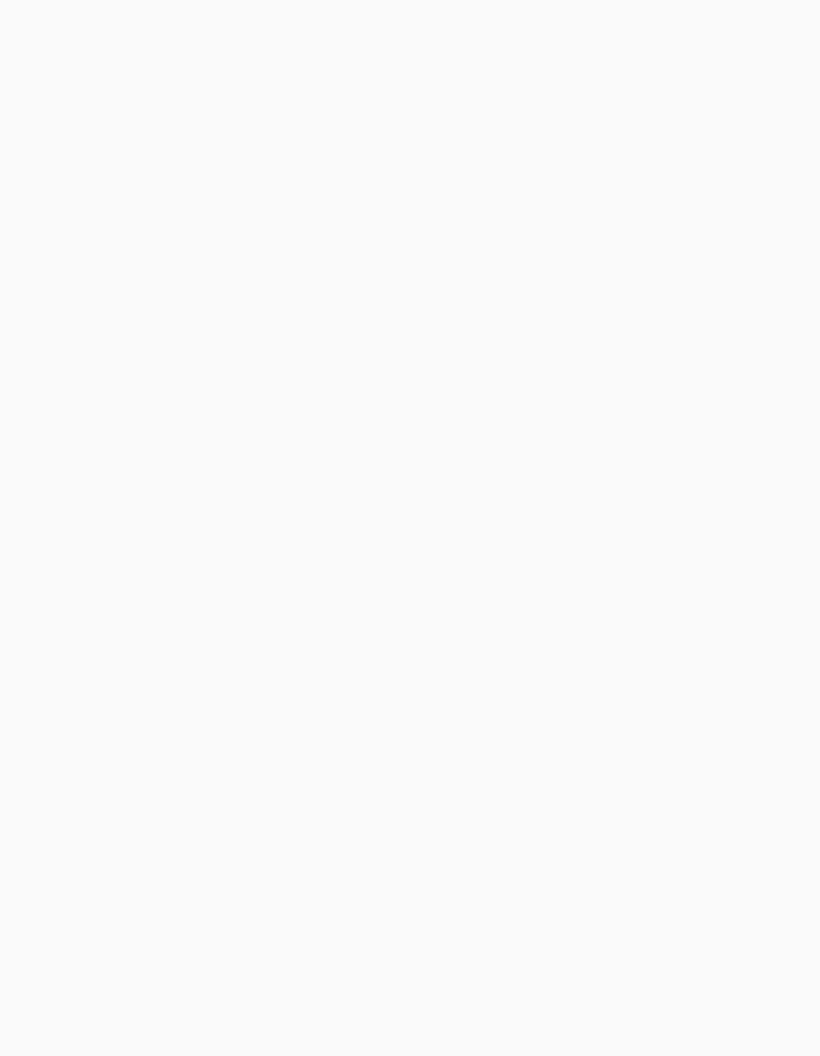 scroll, scrollTop: 0, scrollLeft: 0, axis: both 